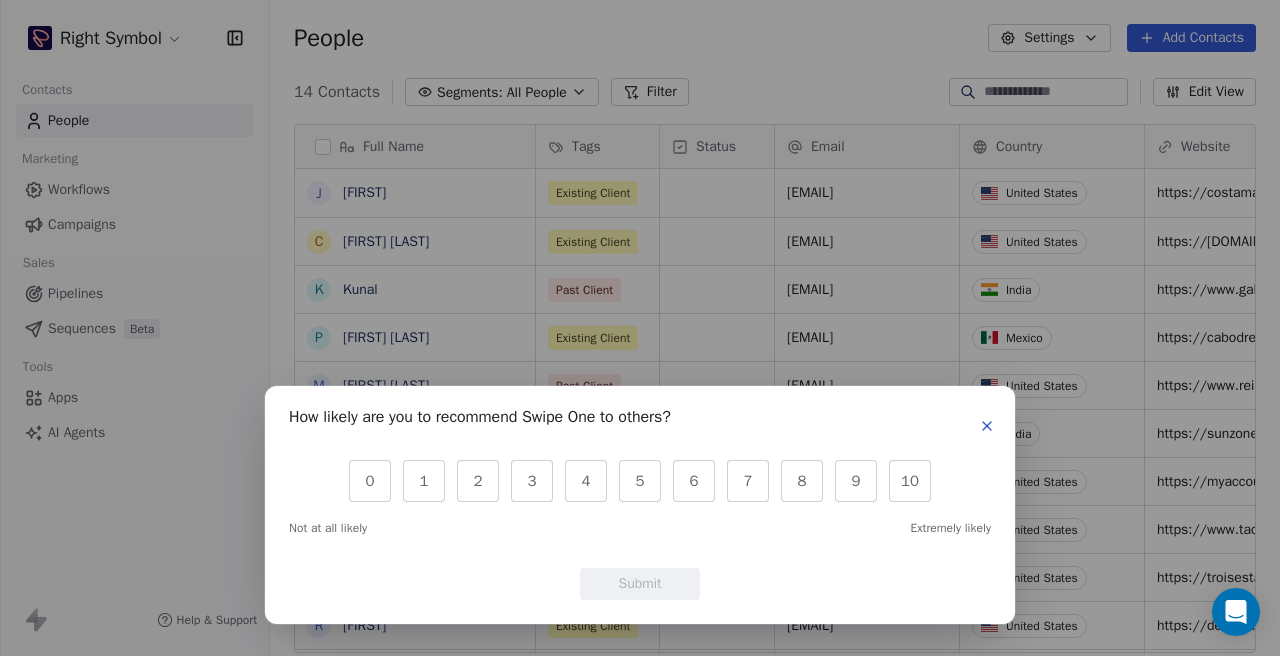 scroll, scrollTop: 0, scrollLeft: 0, axis: both 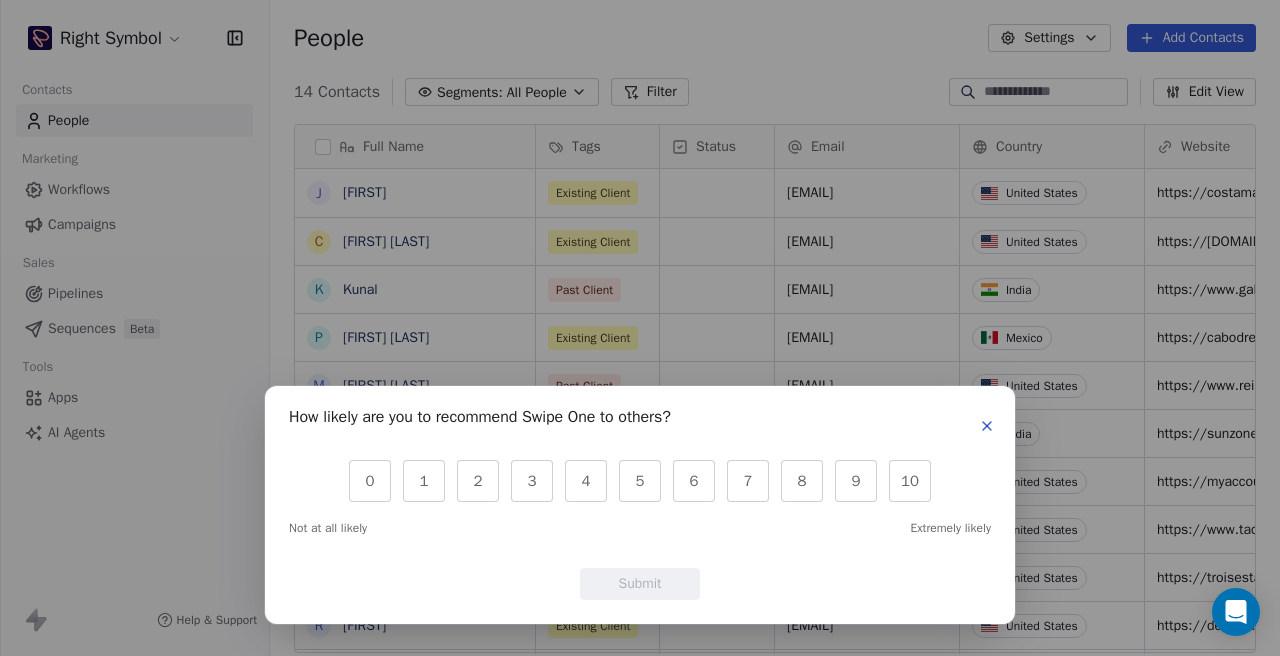 click 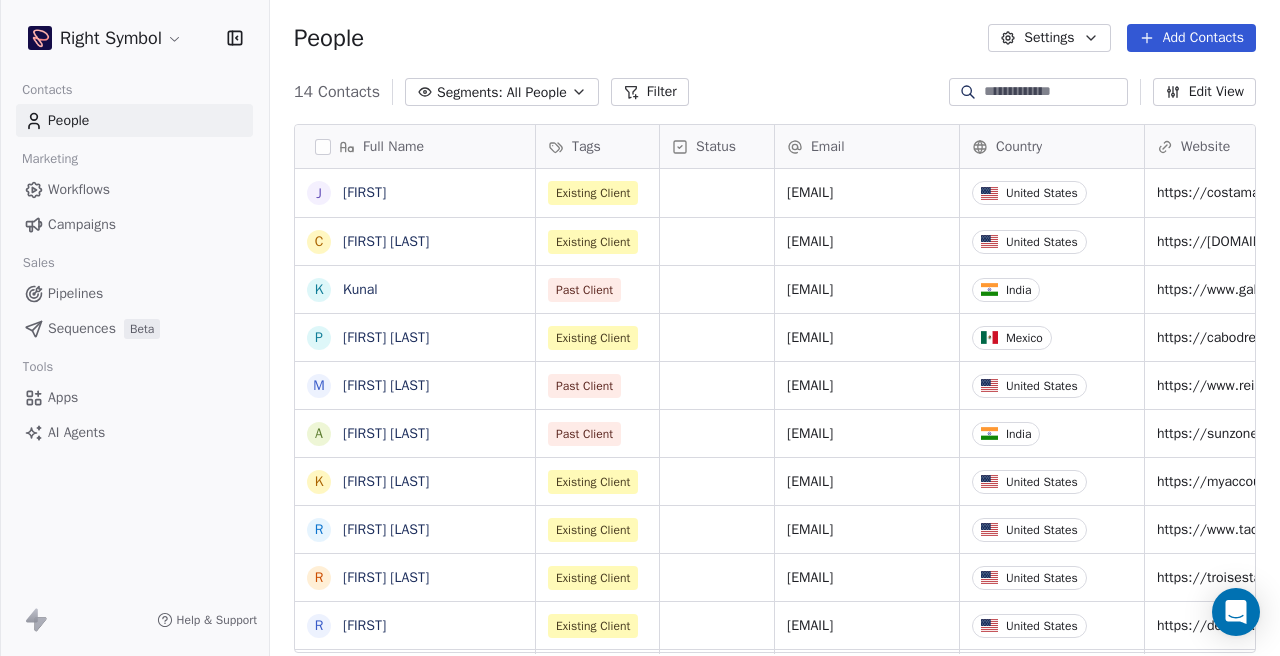 click on "Contacts People Marketing Workflows Campaigns Sales Pipelines Sequences Beta Tools Apps AI Agents Help & Support People Settings Add Contacts 14 Contacts Segments: All People Filter Edit View Tag Add to Sequence Export Full Name J [FIRST] C [FIRST] [LAST] K [FIRST] P [FIRST] [LAST] M [FIRST] [LAST] A [FIRST] [LAST] K [FIRST] [LAST] R [FIRST] [LAST] R [FIRST] [LAST] R [FIRST] [LAST] J [FIRST] [LAST] J [FIRST] [LAST] S [FIRST] [LAST] S [FIRST] [LAST] Tags Status Email Country Website Job Title Contact Source NPS Score Existing Client [EMAIL] [COUNTRY] https://[DOMAIN]/Existing Client [EMAIL] [COUNTRY] https://[DOMAIN]/Past Client [EMAIL] India https://www.[DOMAIN]/Existing Client [EMAIL] Mexico https://[DOMAIN]/Past Client [EMAIL] [COUNTRY] https://www.[DOMAIN]/Past Client [EMAIL] India https://[DOMAIN]/Existing Client [EMAIL] [COUNTRY] [COUNTRY]" at bounding box center [640, 328] 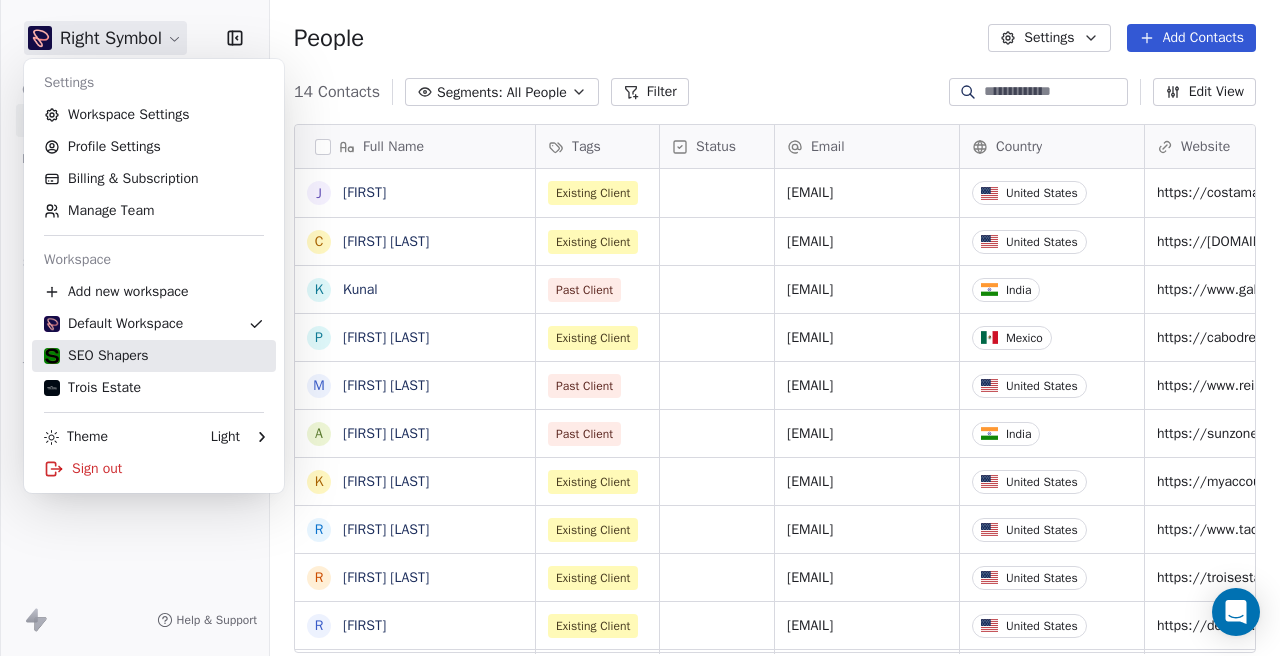 click on "SEO Shapers" at bounding box center (154, 356) 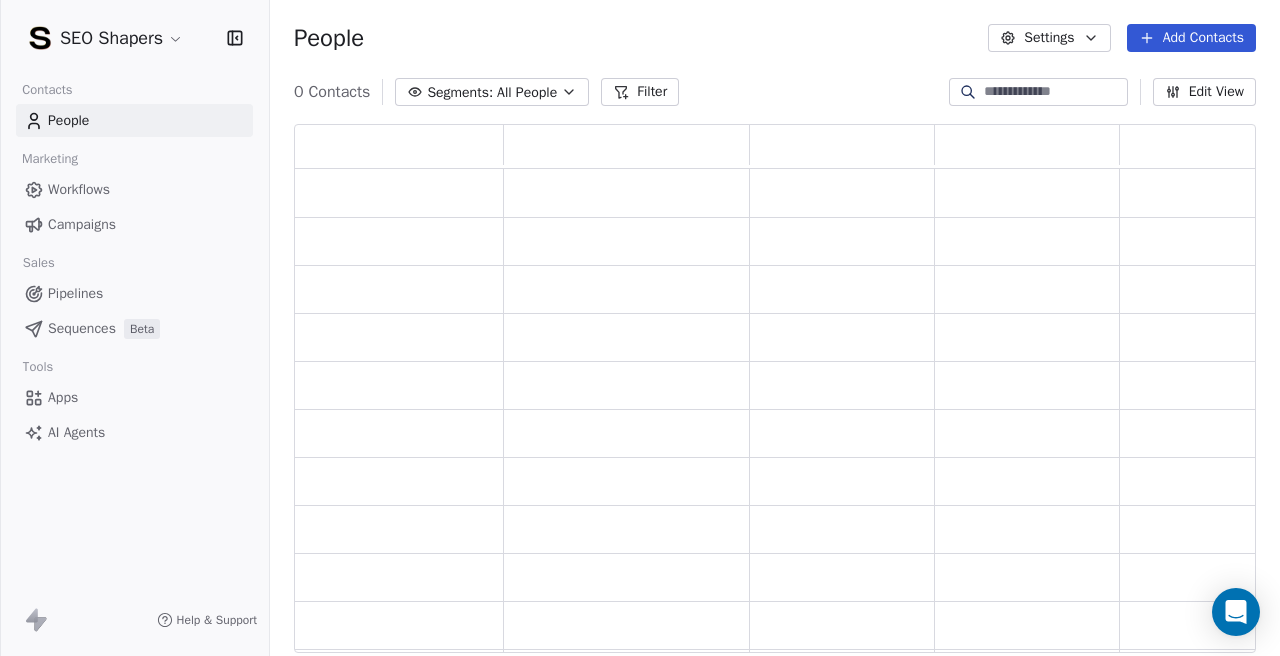 scroll, scrollTop: 1, scrollLeft: 1, axis: both 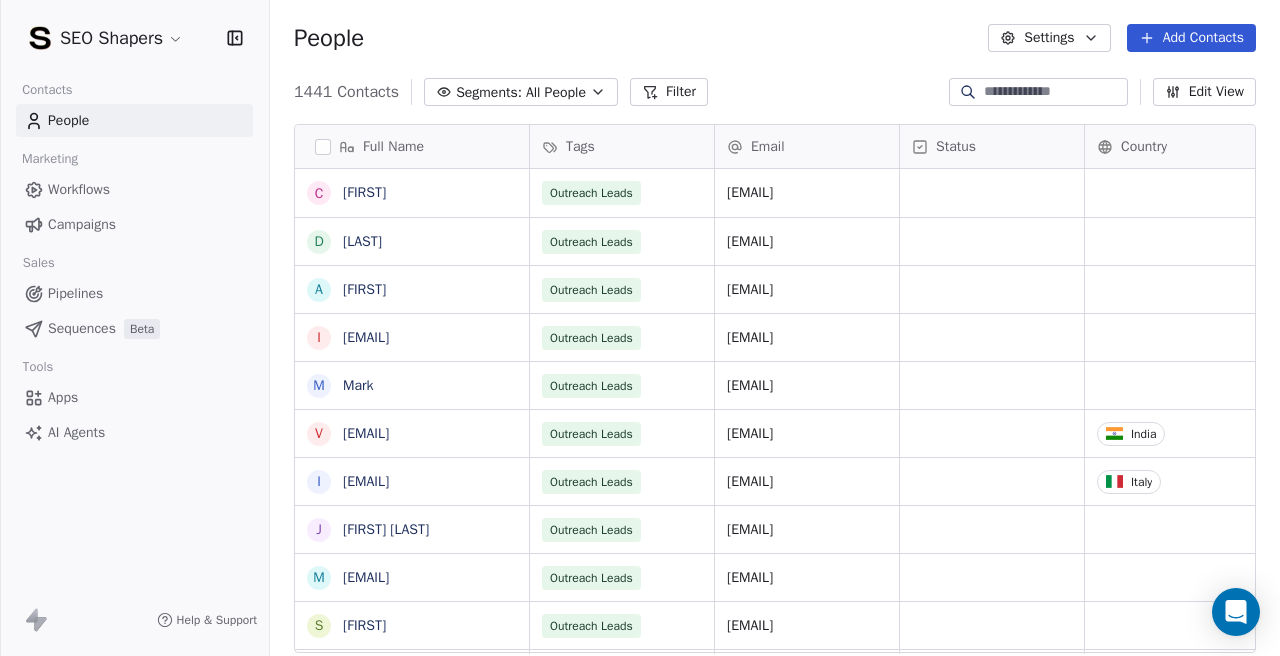 click on "Campaigns" at bounding box center (82, 224) 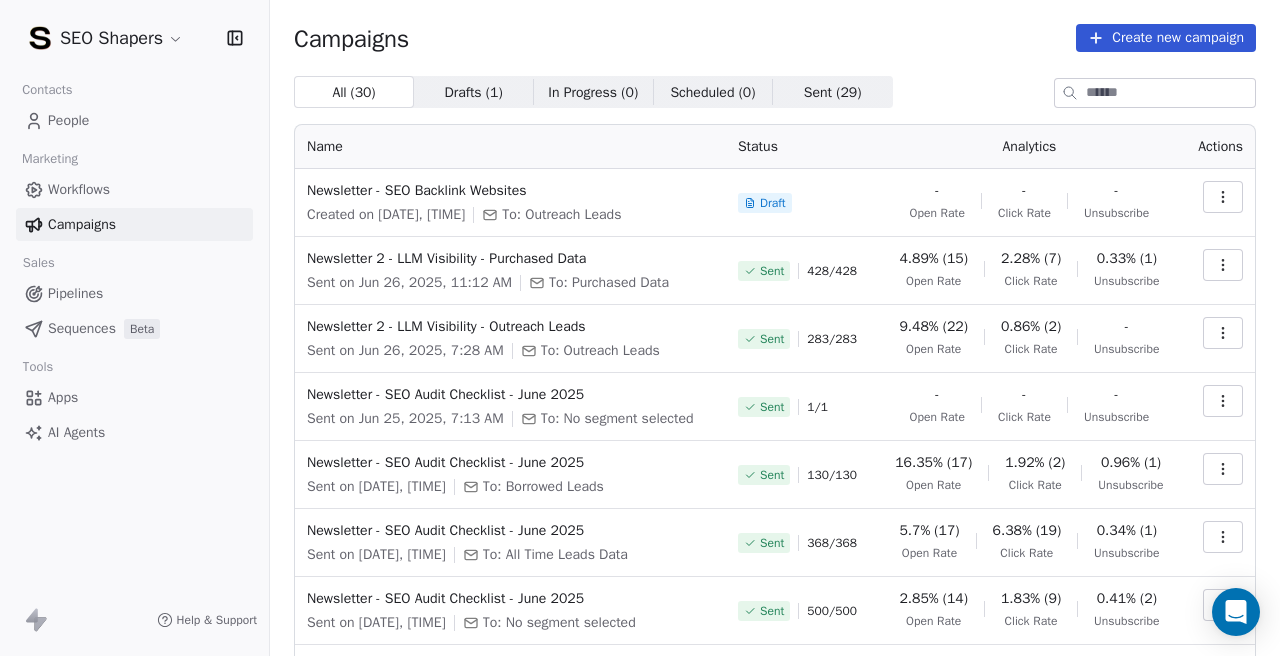 click on "People" at bounding box center [134, 120] 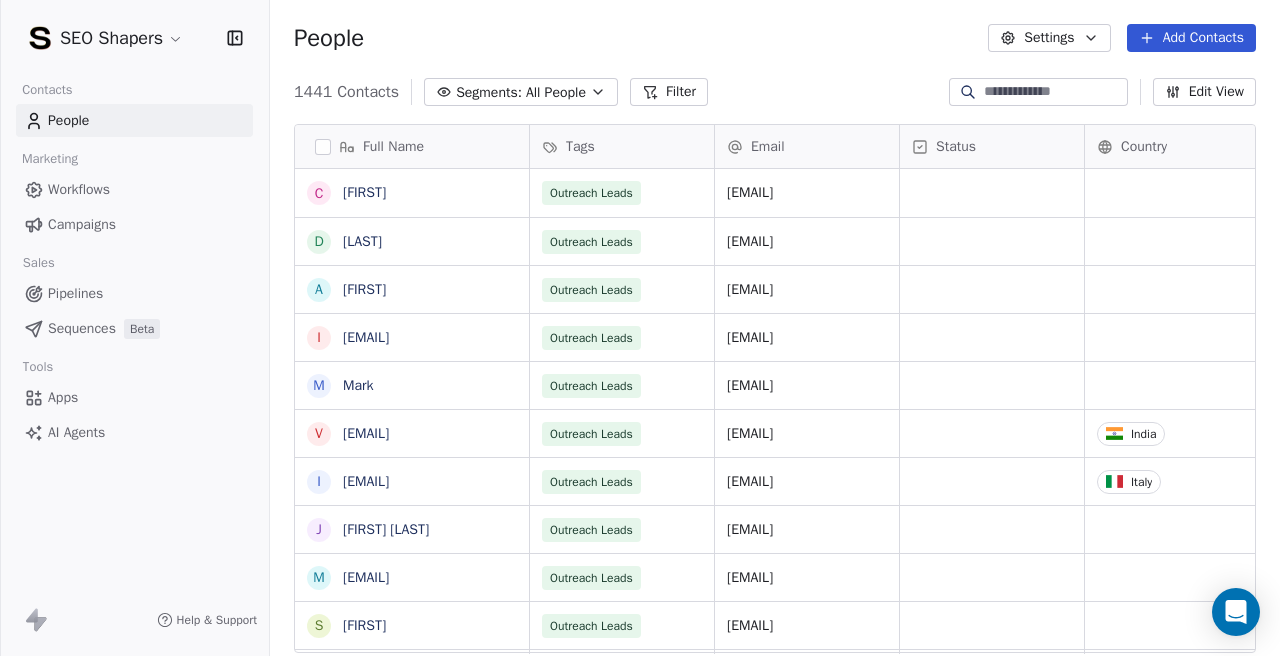 scroll, scrollTop: 1, scrollLeft: 1, axis: both 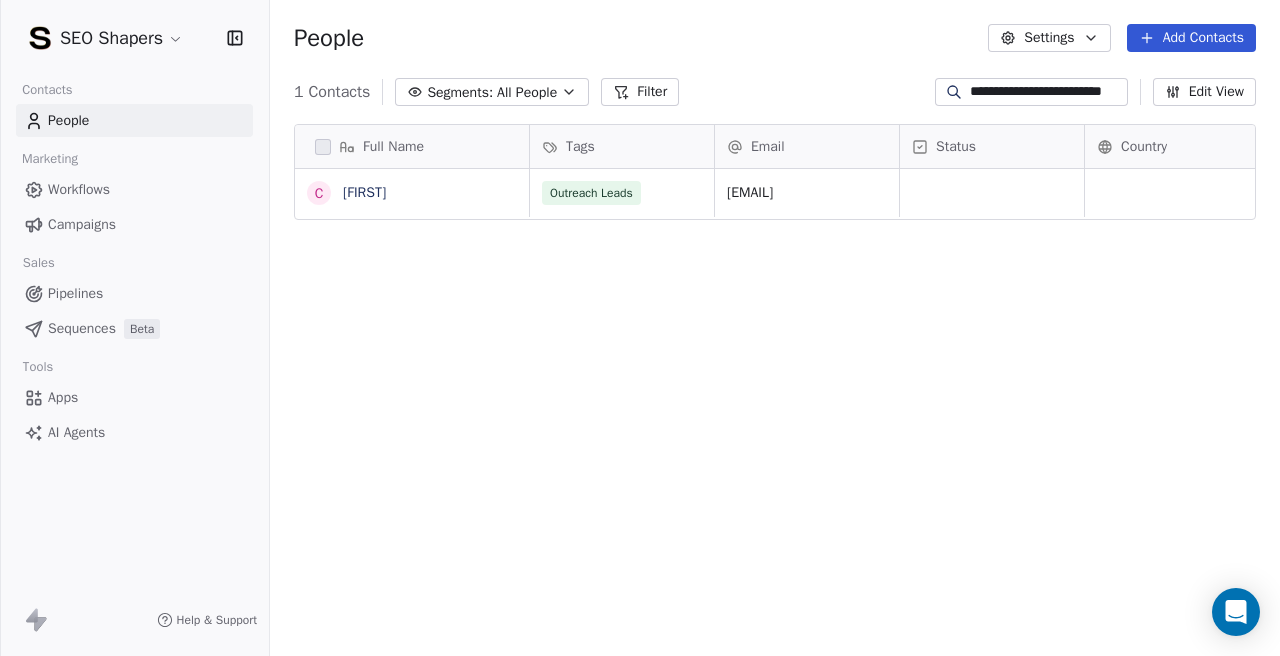 click on "**********" at bounding box center (1047, 92) 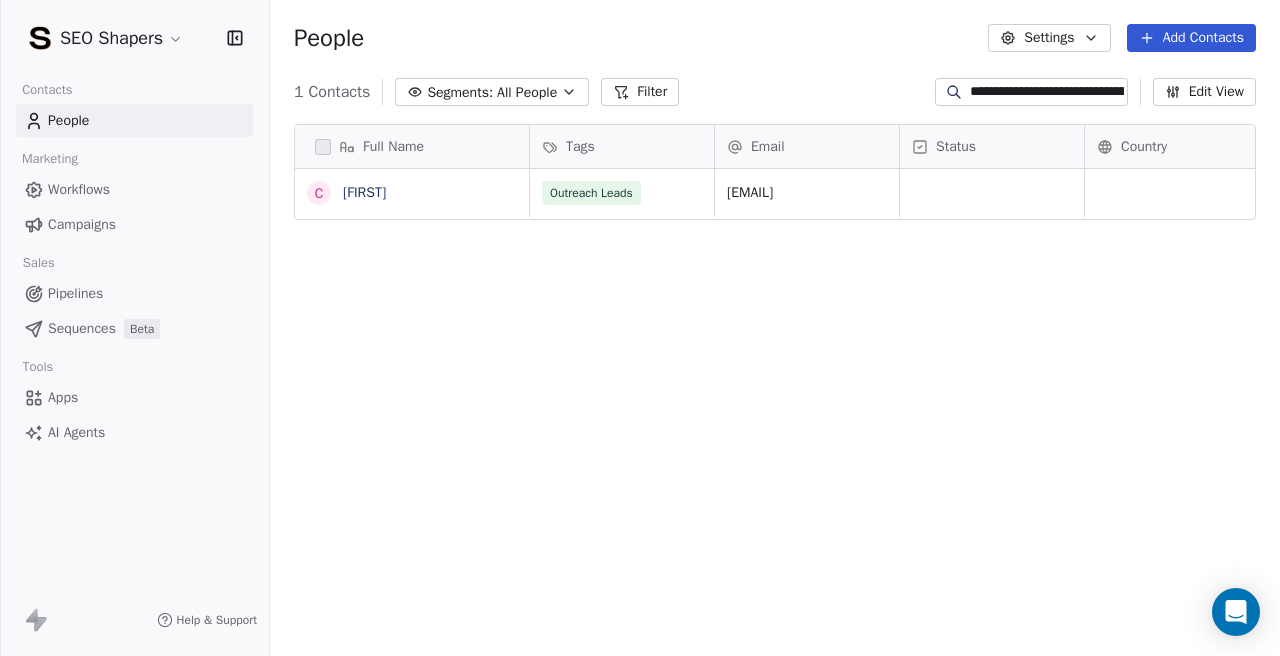 scroll, scrollTop: 0, scrollLeft: 87, axis: horizontal 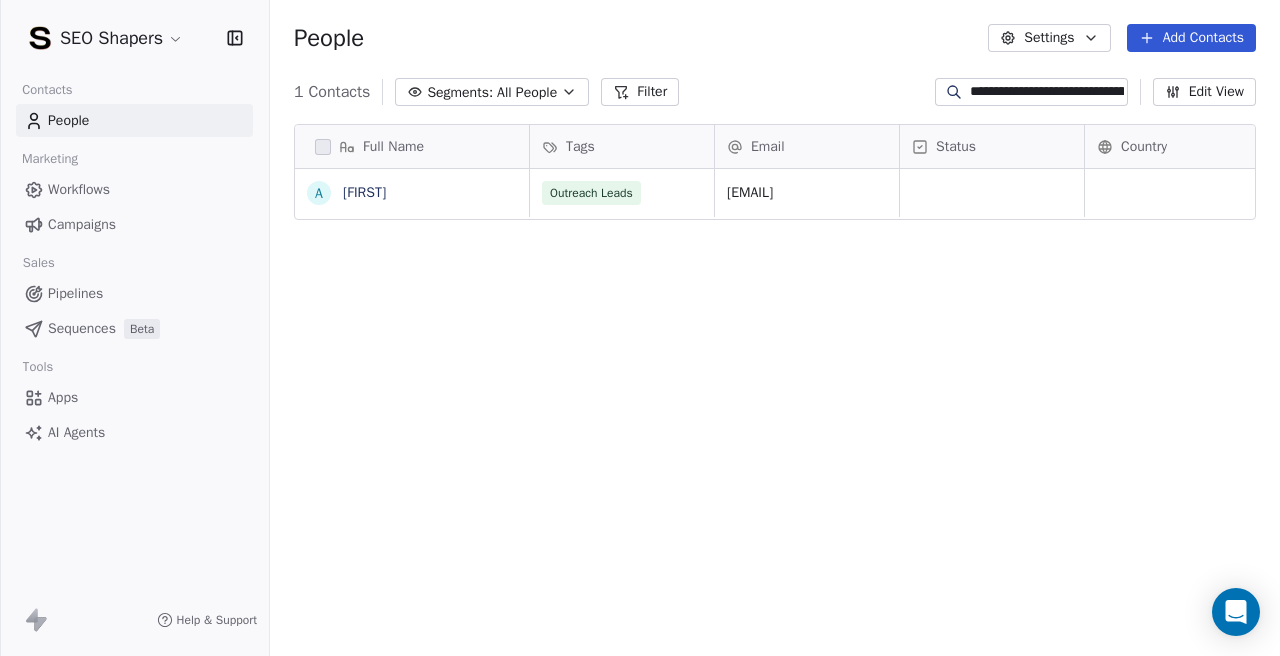 click on "**********" at bounding box center [1047, 92] 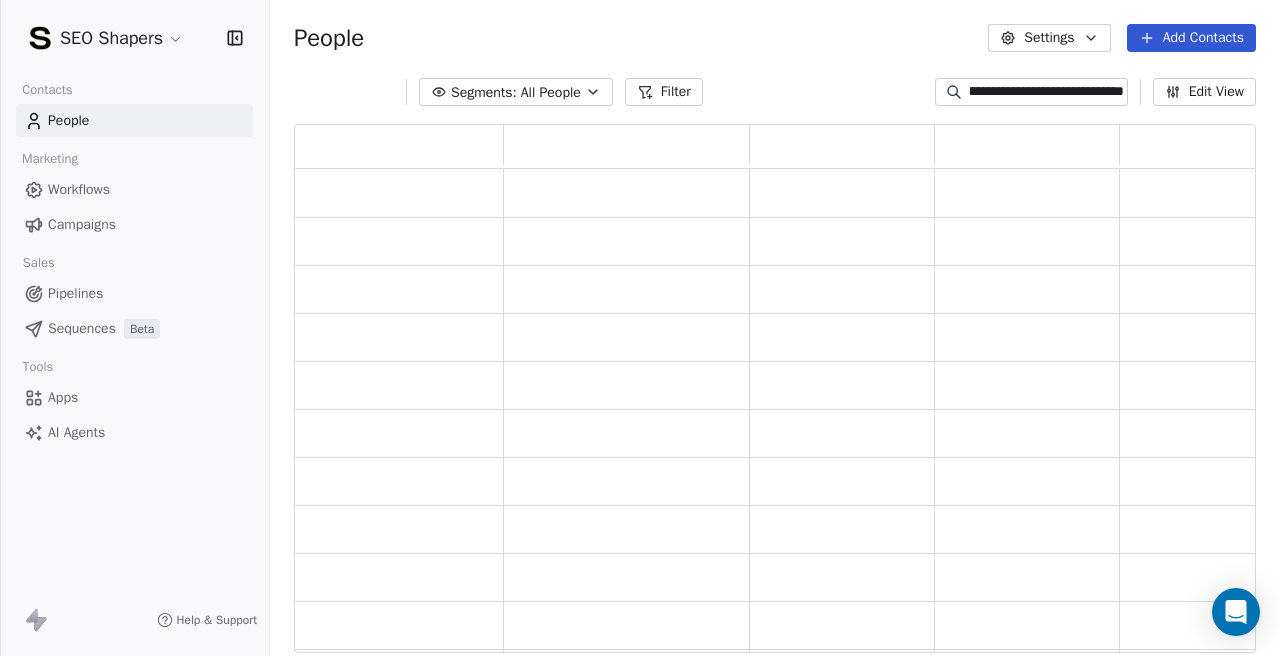scroll, scrollTop: 1, scrollLeft: 1, axis: both 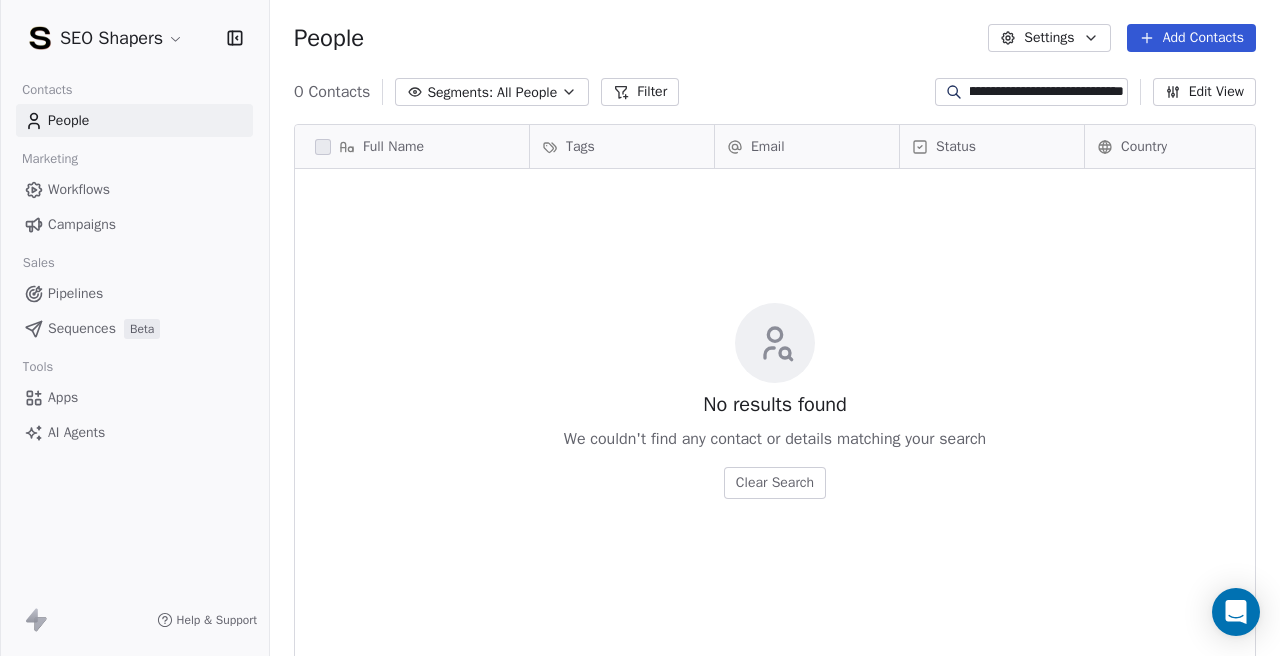 type on "**********" 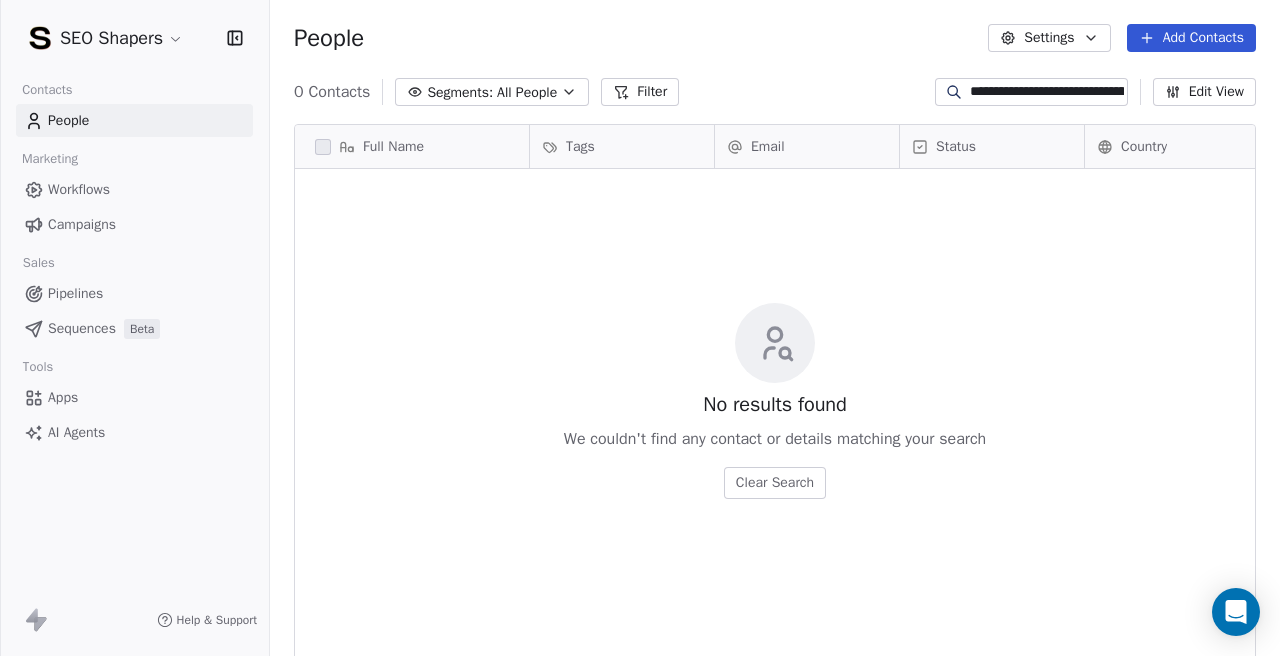 click on "**********" at bounding box center (1047, 92) 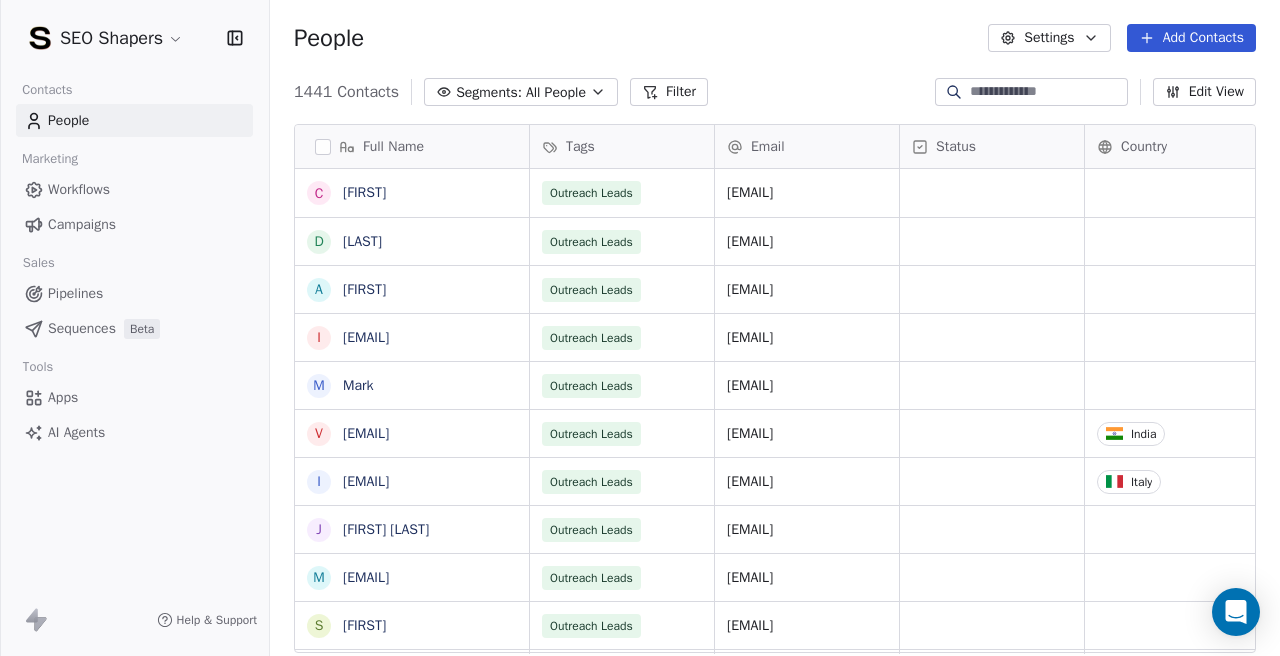 type 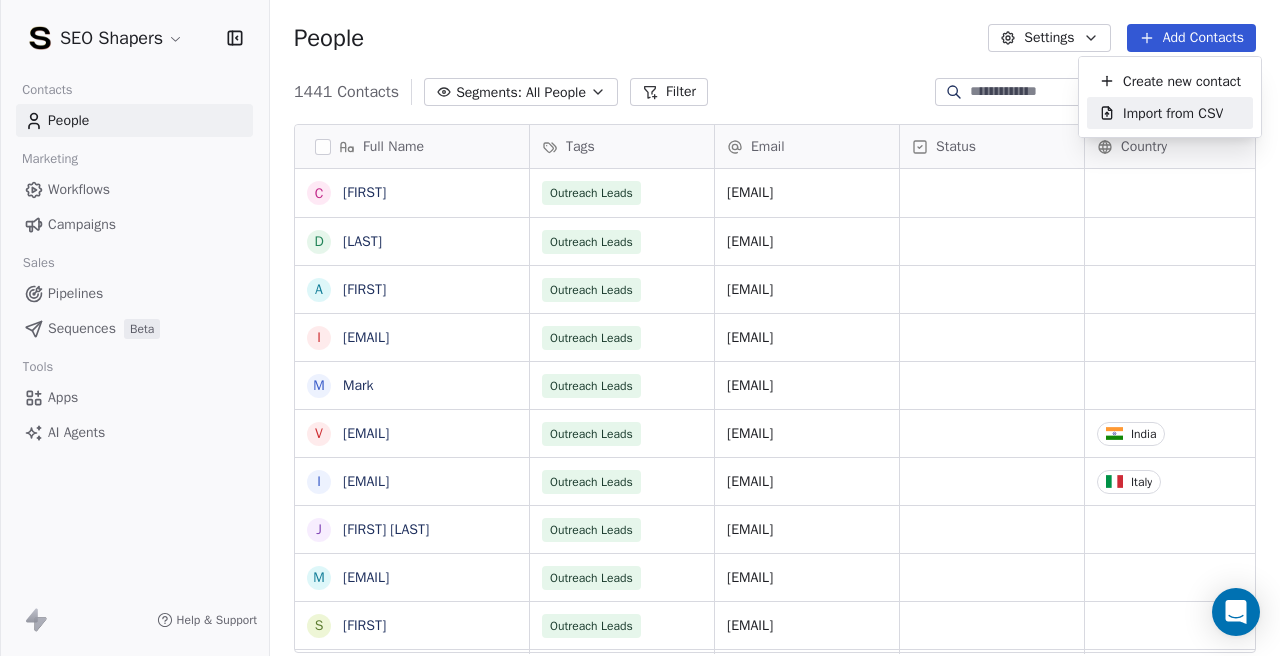 click on "Import from CSV" at bounding box center [1170, 113] 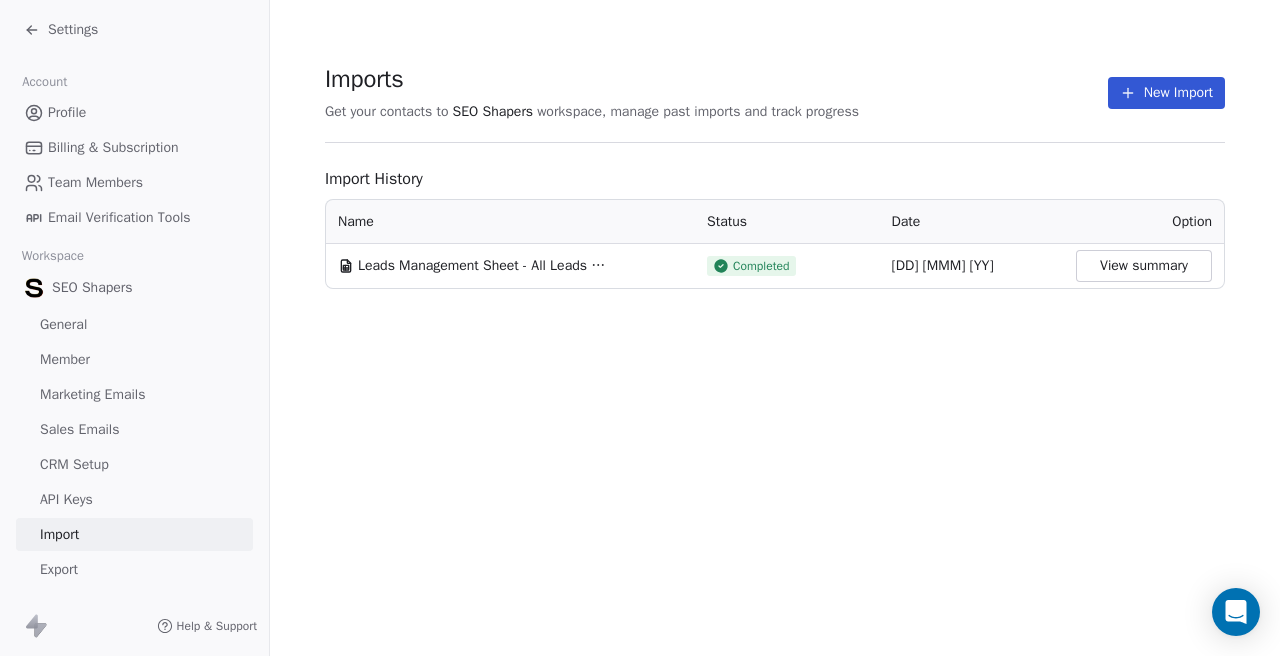 click on "Contacts to [COMPANY] workspace, manage past imports and track progress  New Import" at bounding box center (775, 103) 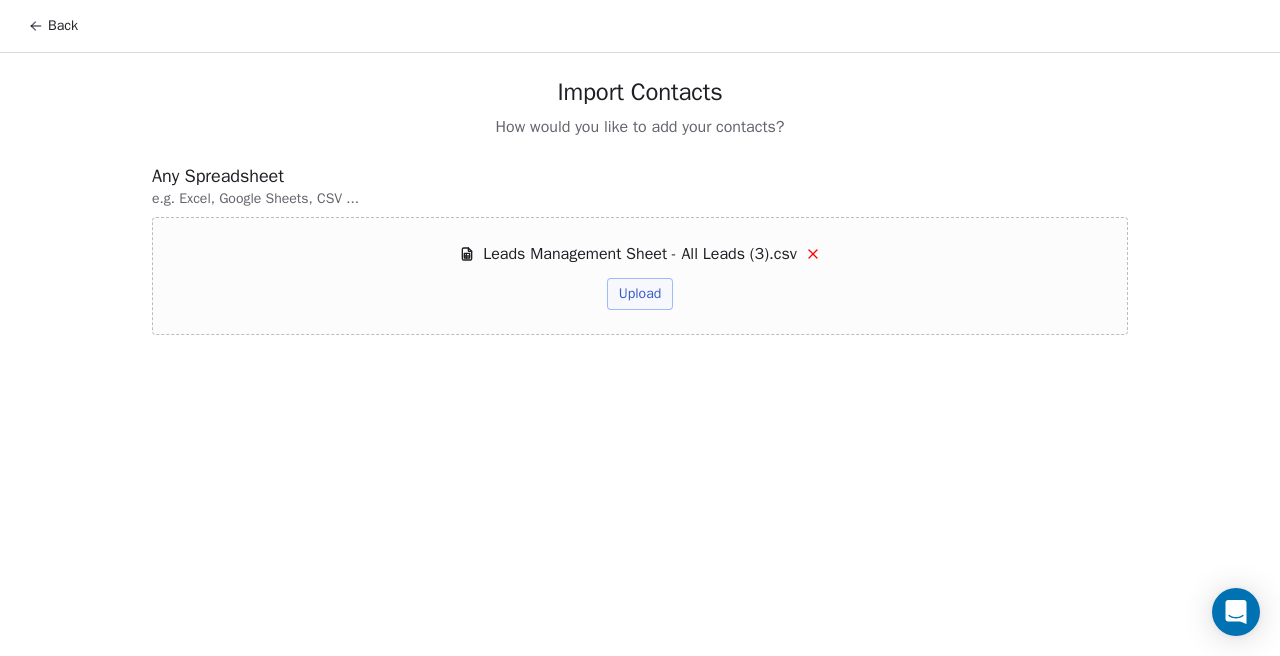 click on "Upload" at bounding box center (640, 294) 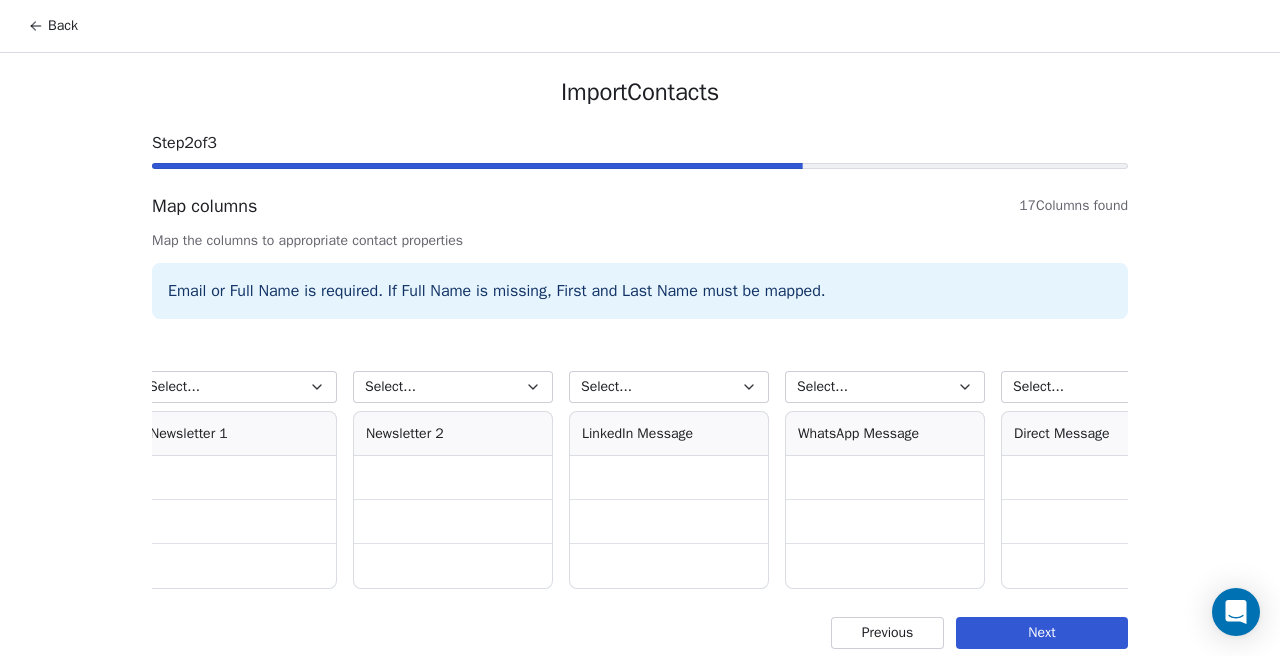 scroll, scrollTop: 0, scrollLeft: 2680, axis: horizontal 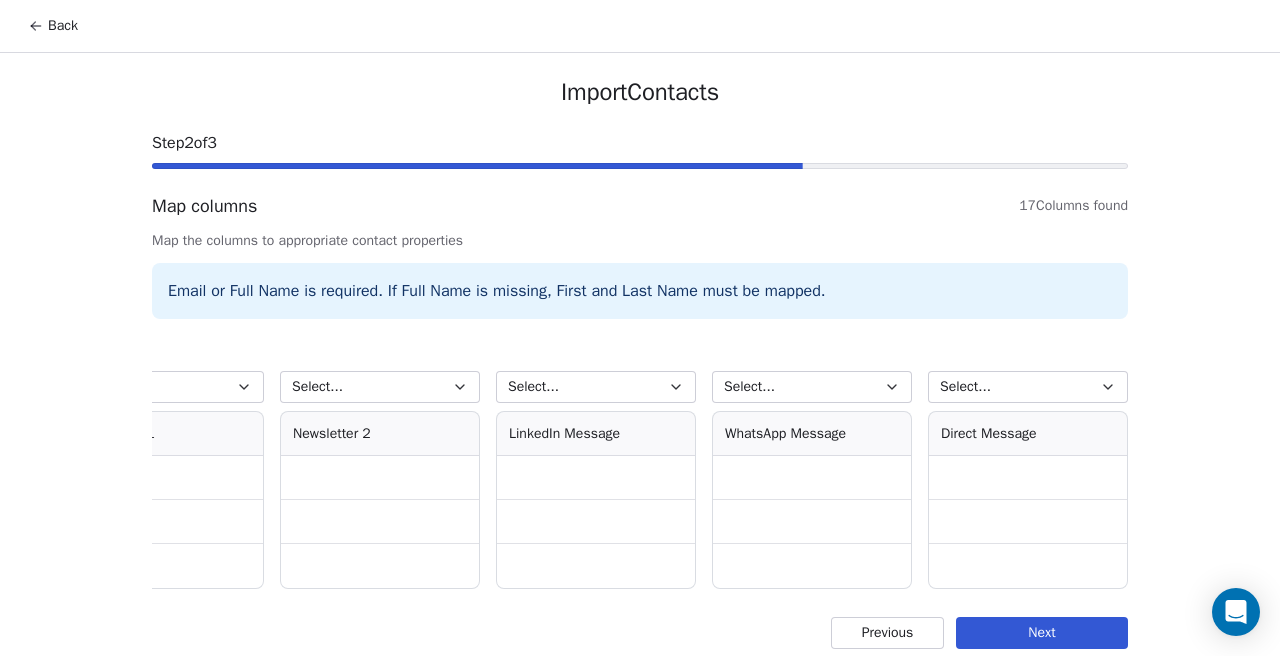 click on "Next" at bounding box center [1042, 633] 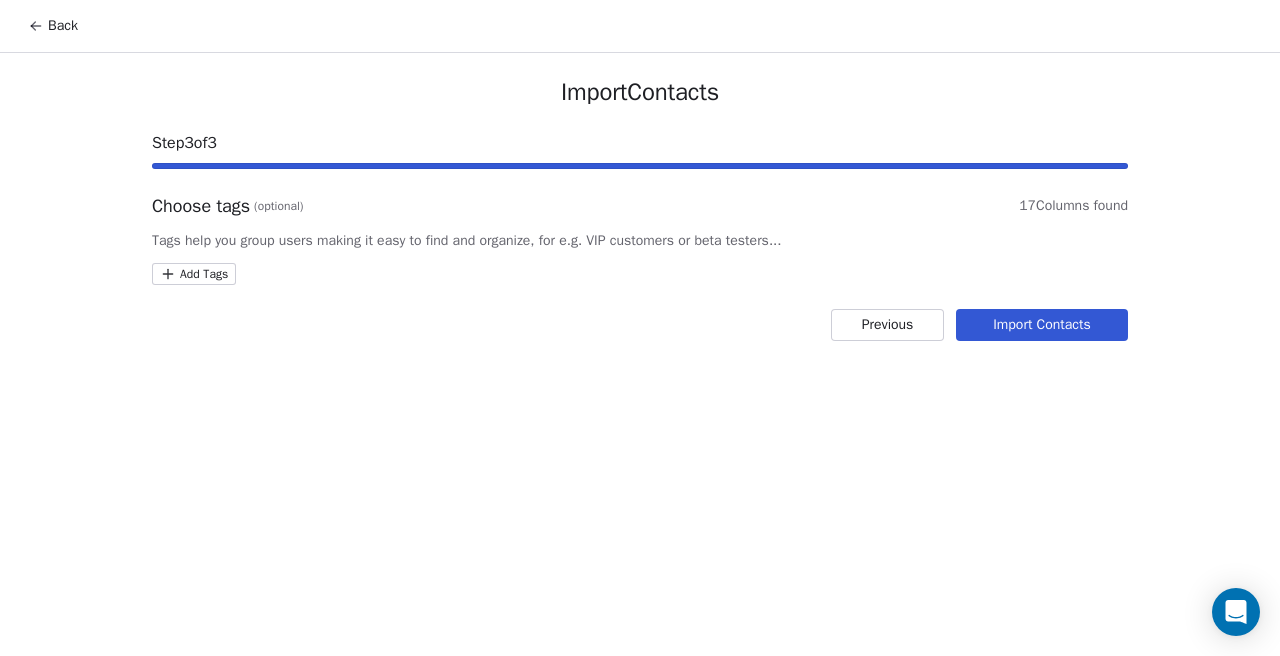 click on "Import  Contacts Step  3  of  3 Choose tags (optional) 17  Columns found Tags help you group users making it easy to find and organize, for e.g. VIP customers or beta testers...  Add Tags Previous Import Contacts" at bounding box center [640, 209] 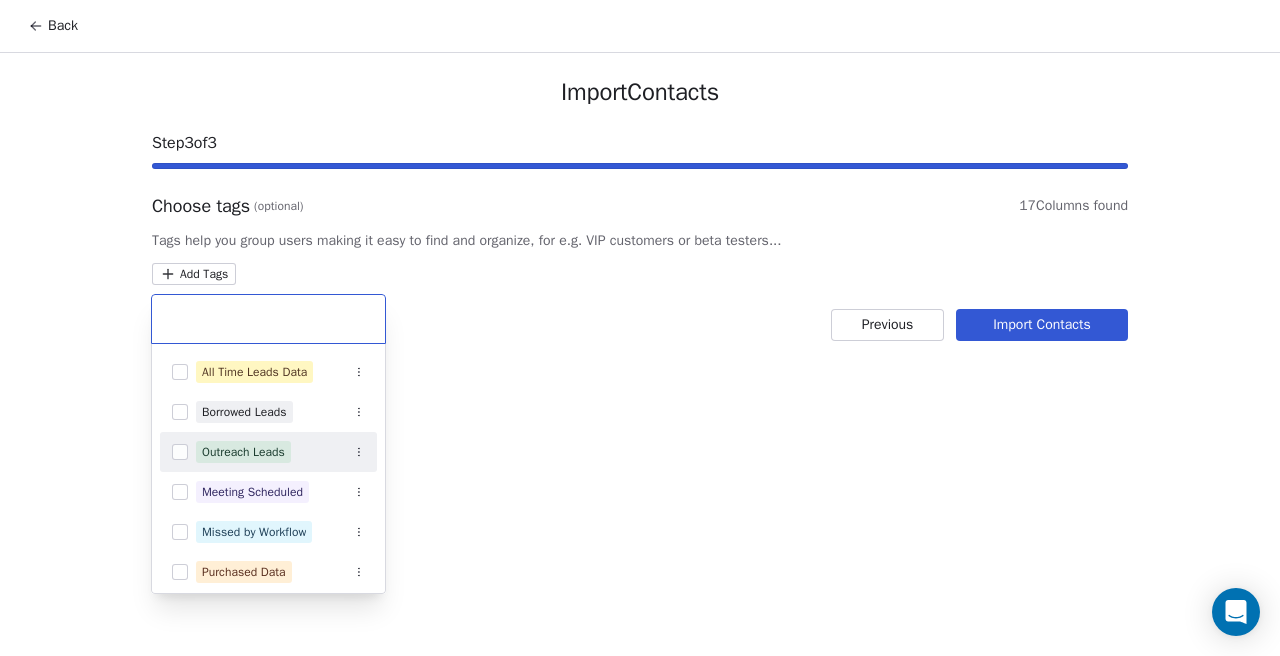 click at bounding box center (180, 452) 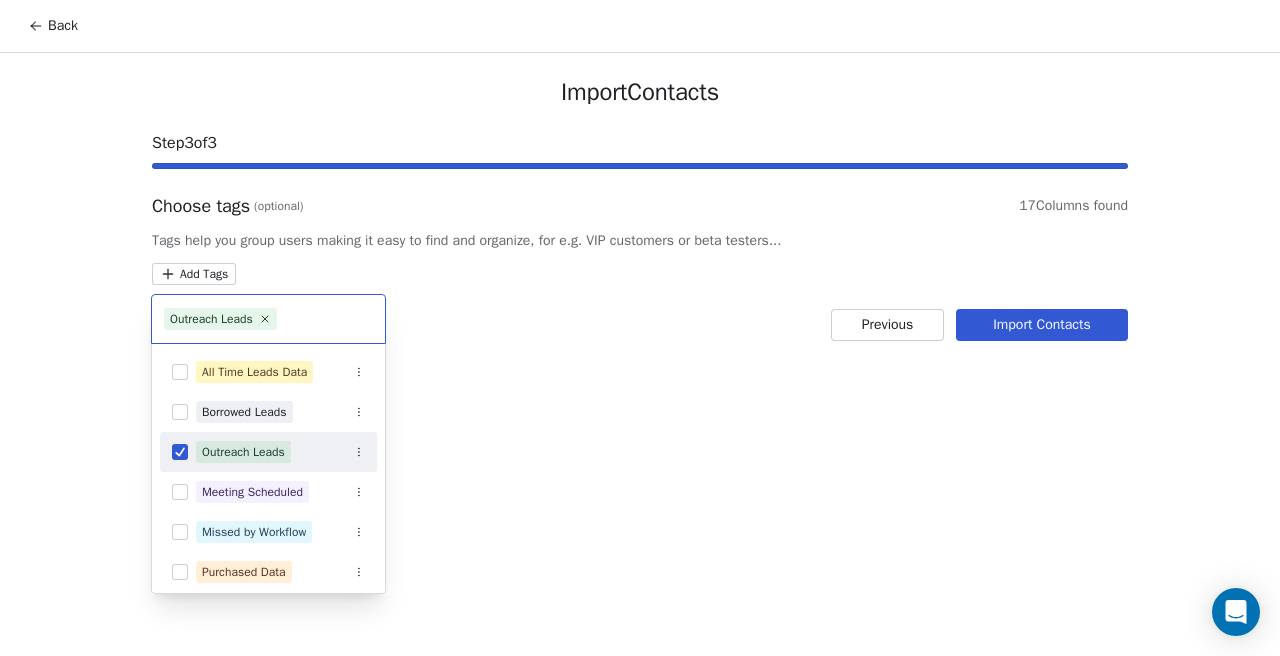 click on "Back Import  Contacts Step  3  of  3 Choose tags (optional) 17  Columns found Tags help you group users making it easy to find and organize, for e.g. VIP customers or beta testers...  Add Tags Previous Import Contacts
Outreach Leads All Time Leads Data Borrowed Leads Outreach Leads Meeting Scheduled Missed by Workflow Purchased Data Remove From List SEO Checklist Downloaded Testing Emails" at bounding box center [640, 328] 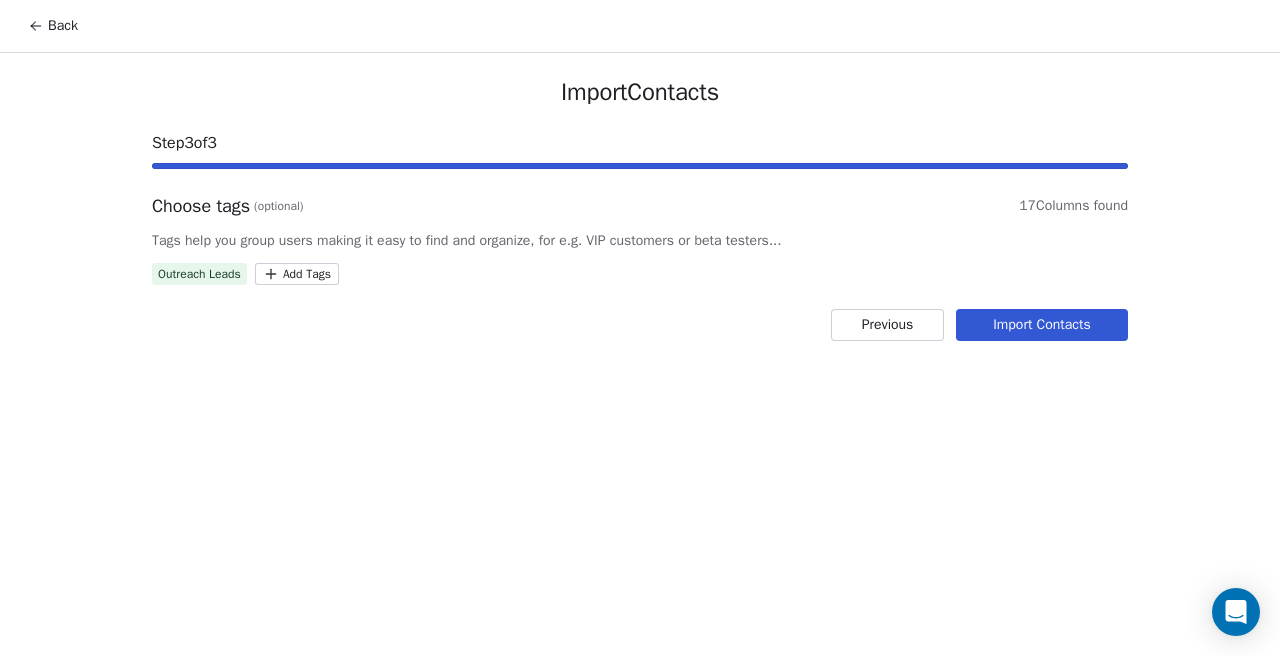 click on "Import Contacts" at bounding box center (1042, 325) 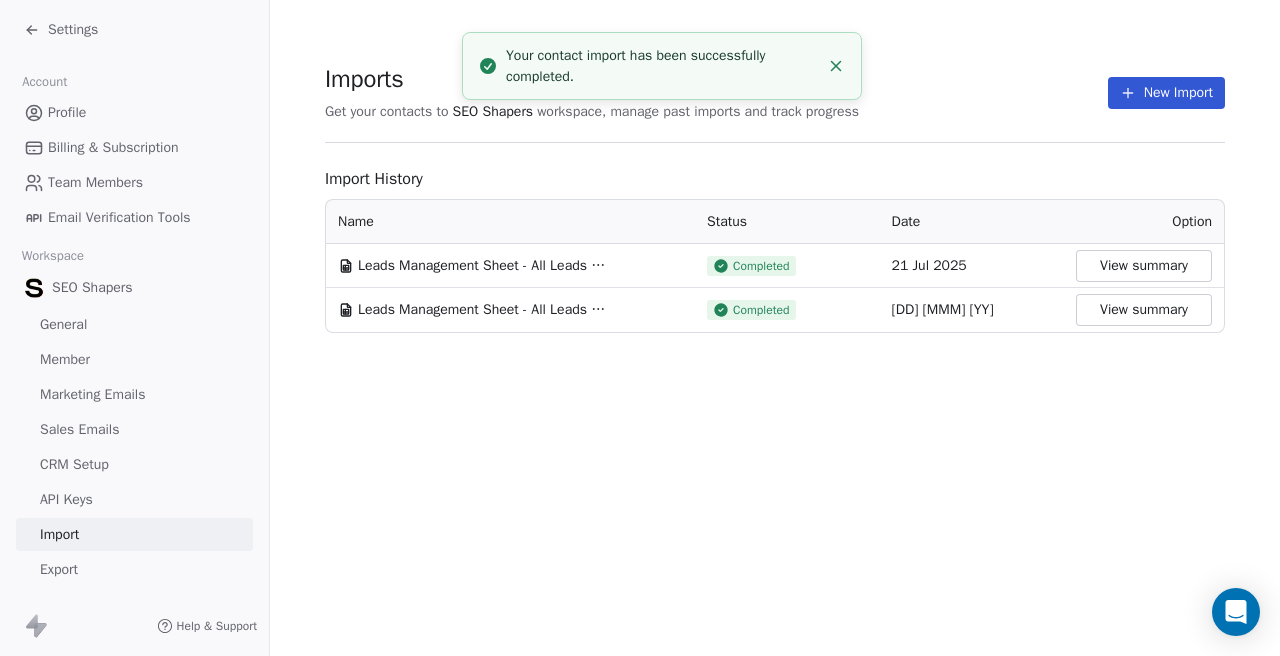 click on "Settings" at bounding box center [73, 30] 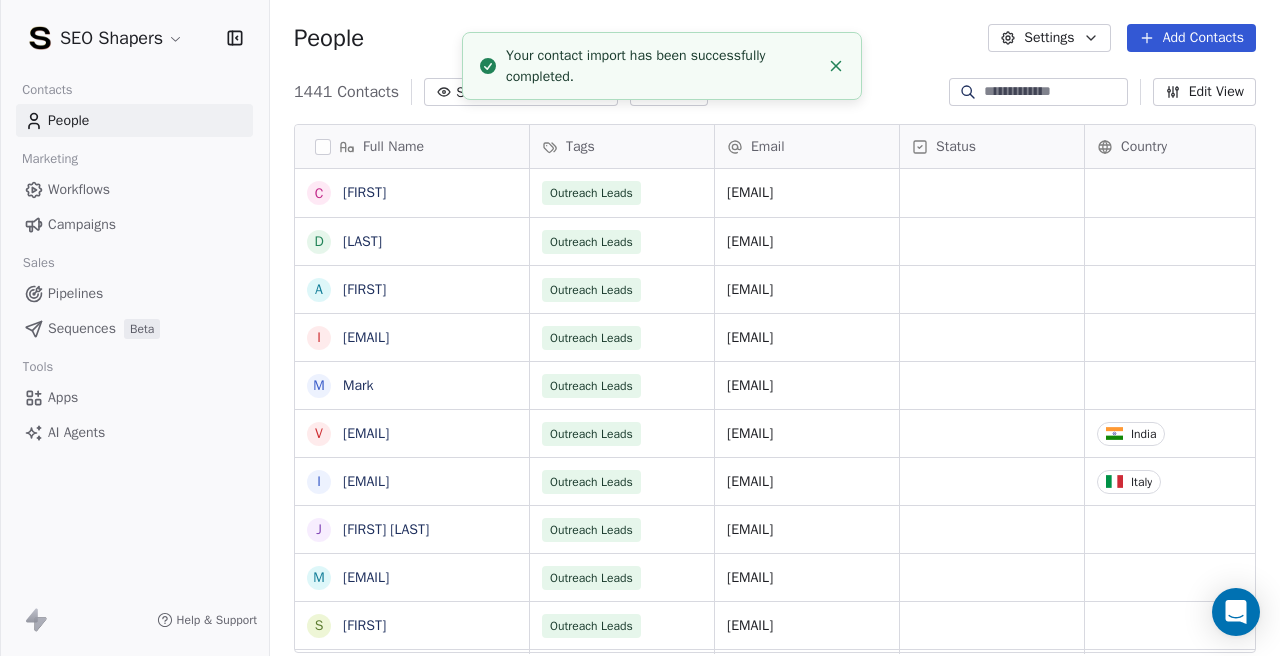 scroll, scrollTop: 1, scrollLeft: 1, axis: both 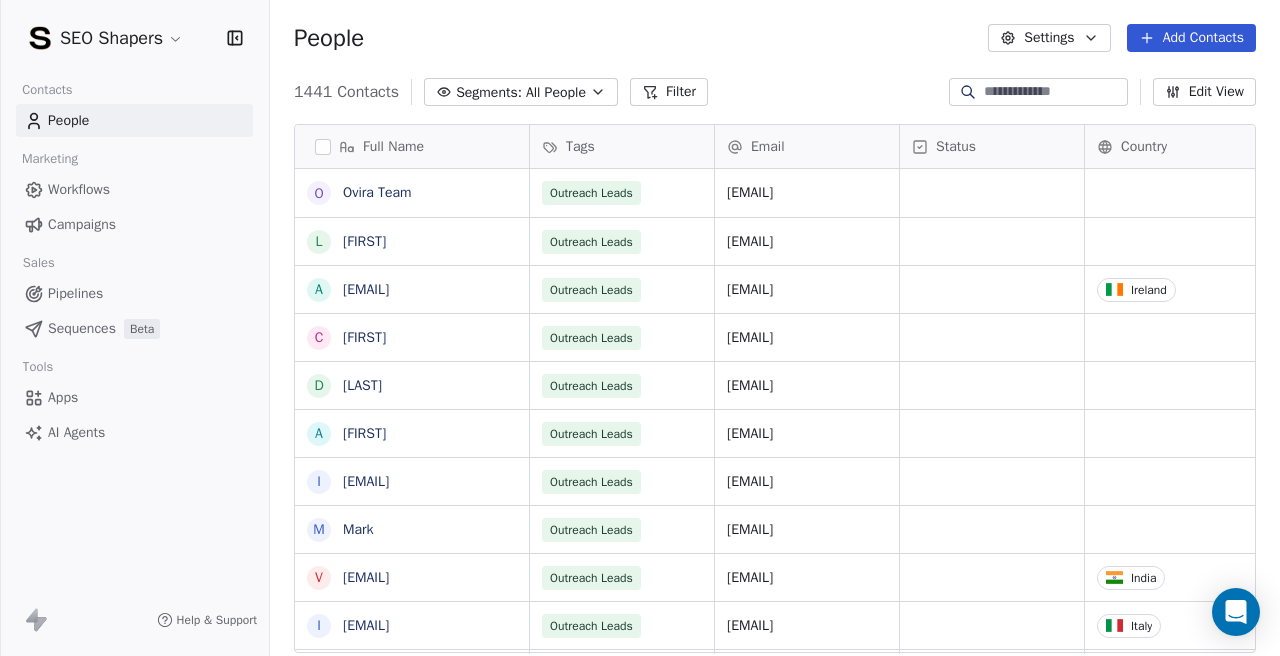 click on "Campaigns" at bounding box center [134, 224] 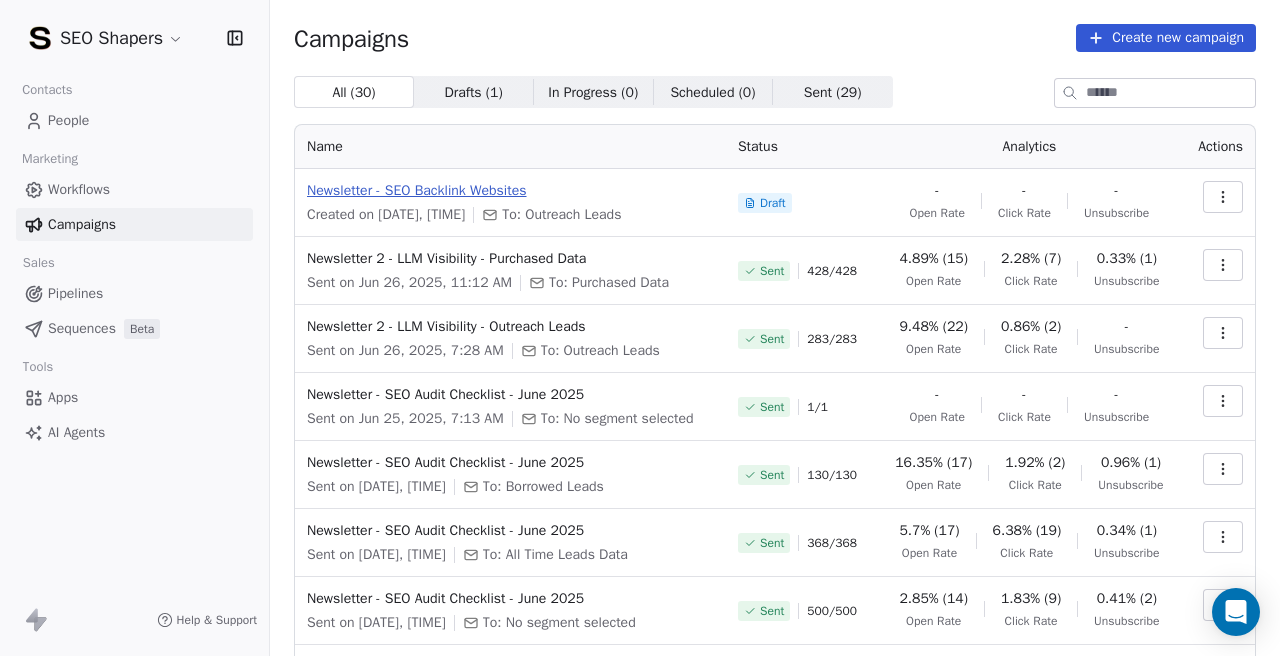 click on "Newsletter - SEO Backlink Websites" at bounding box center [510, 191] 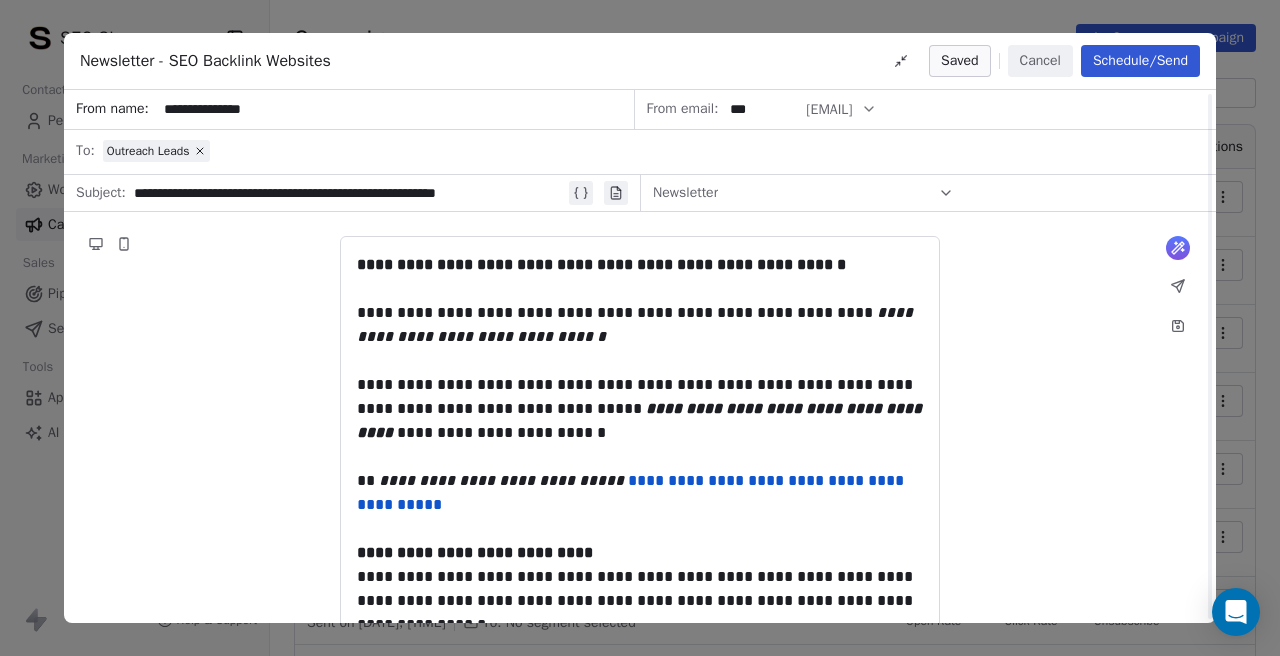 scroll, scrollTop: 138, scrollLeft: 0, axis: vertical 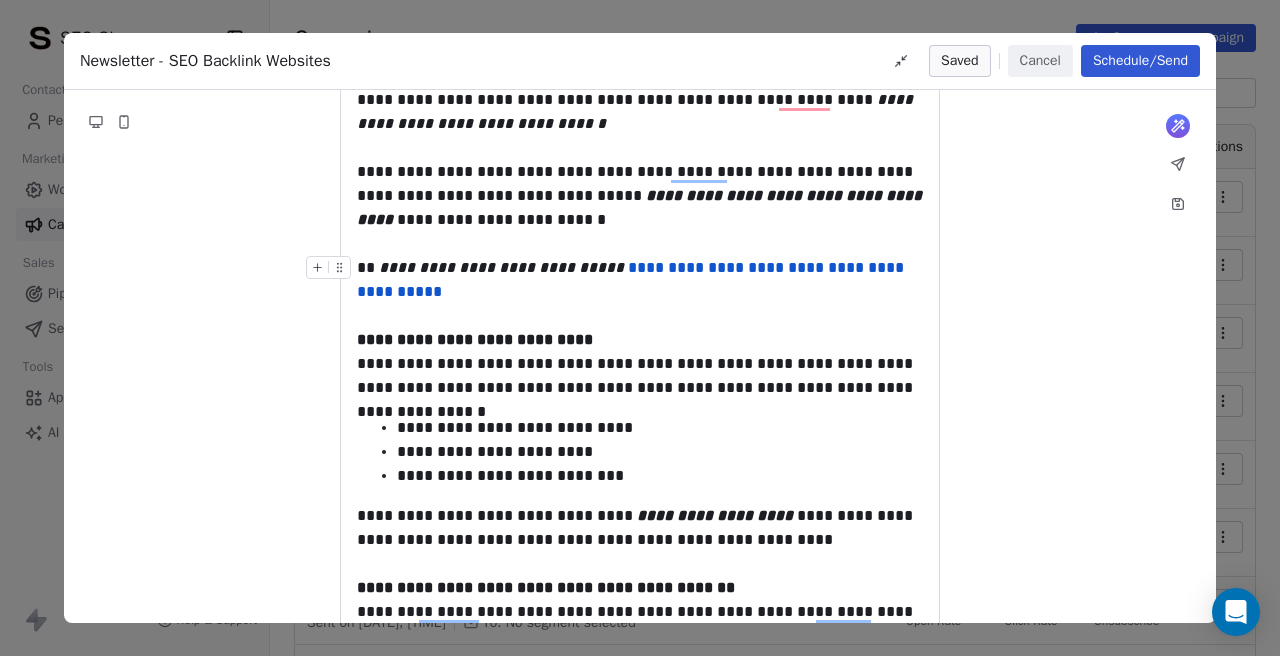click on "**********" at bounding box center (632, 279) 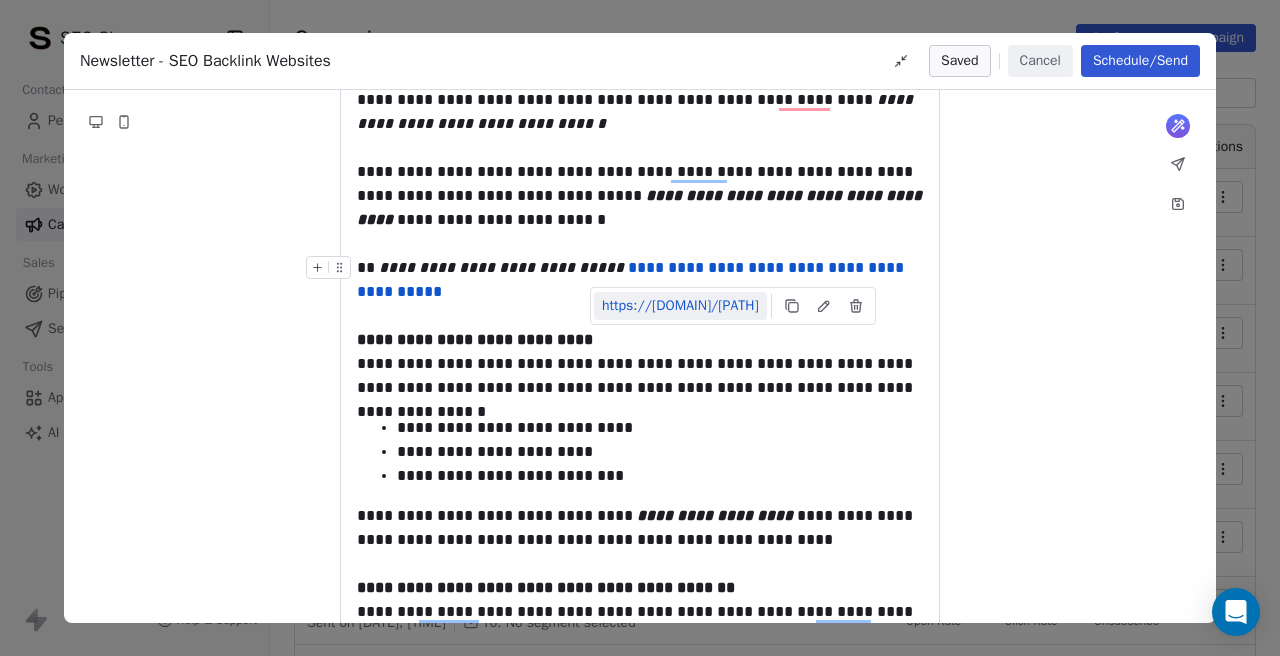 click on "https://[DOMAIN]/[PATH]" at bounding box center (680, 306) 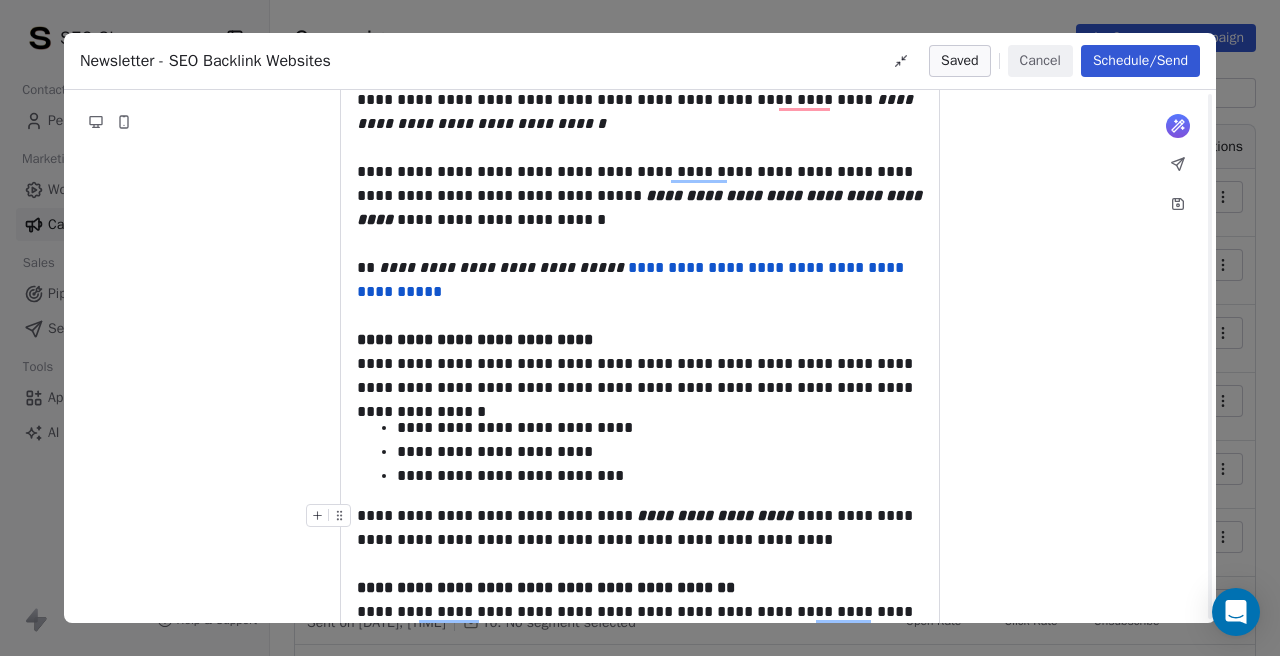scroll, scrollTop: 635, scrollLeft: 0, axis: vertical 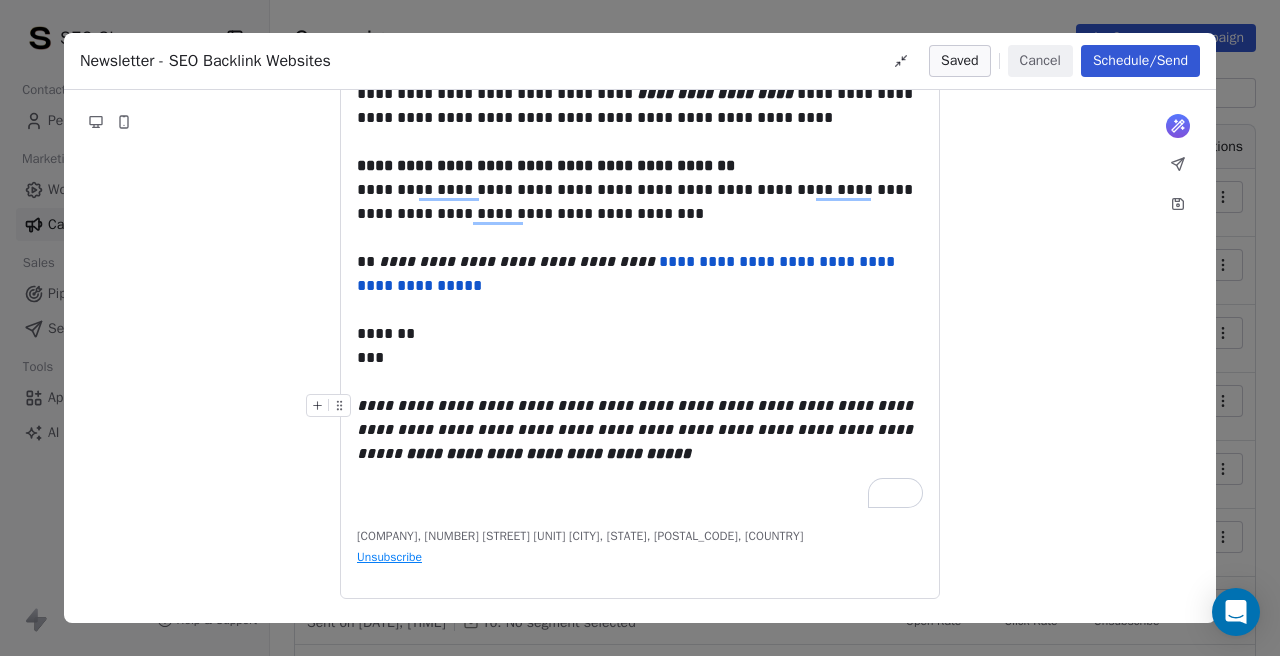 click on "Cancel" at bounding box center (1040, 61) 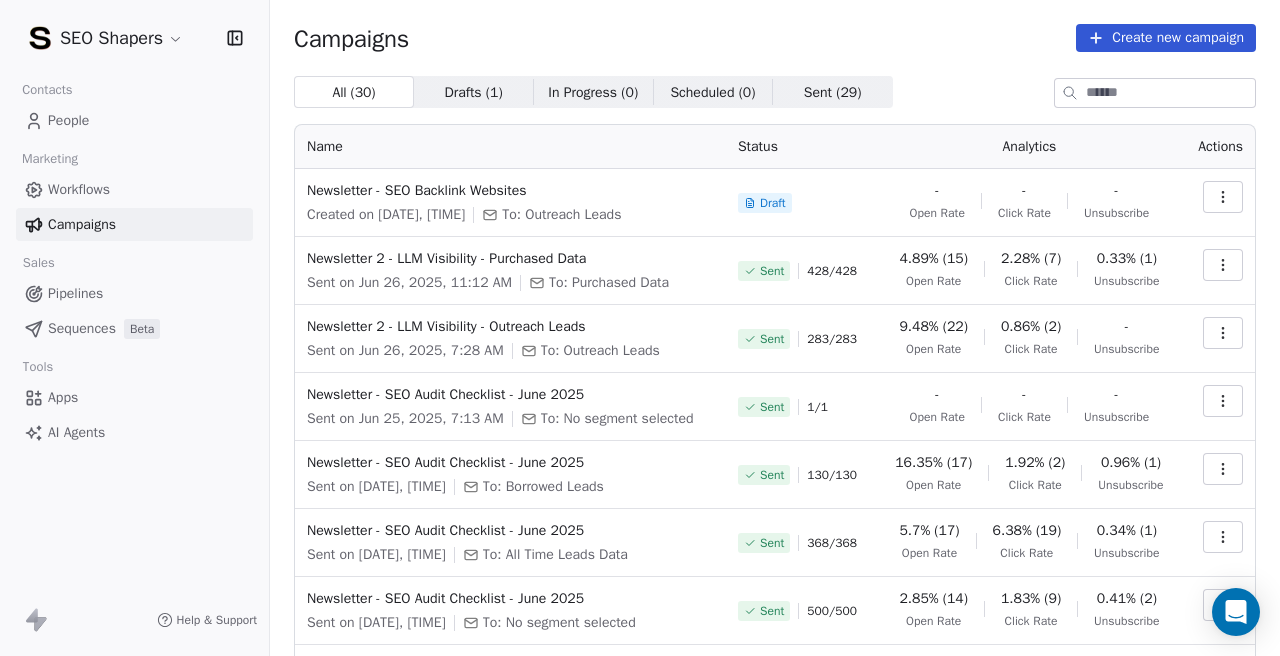 click at bounding box center [1223, 197] 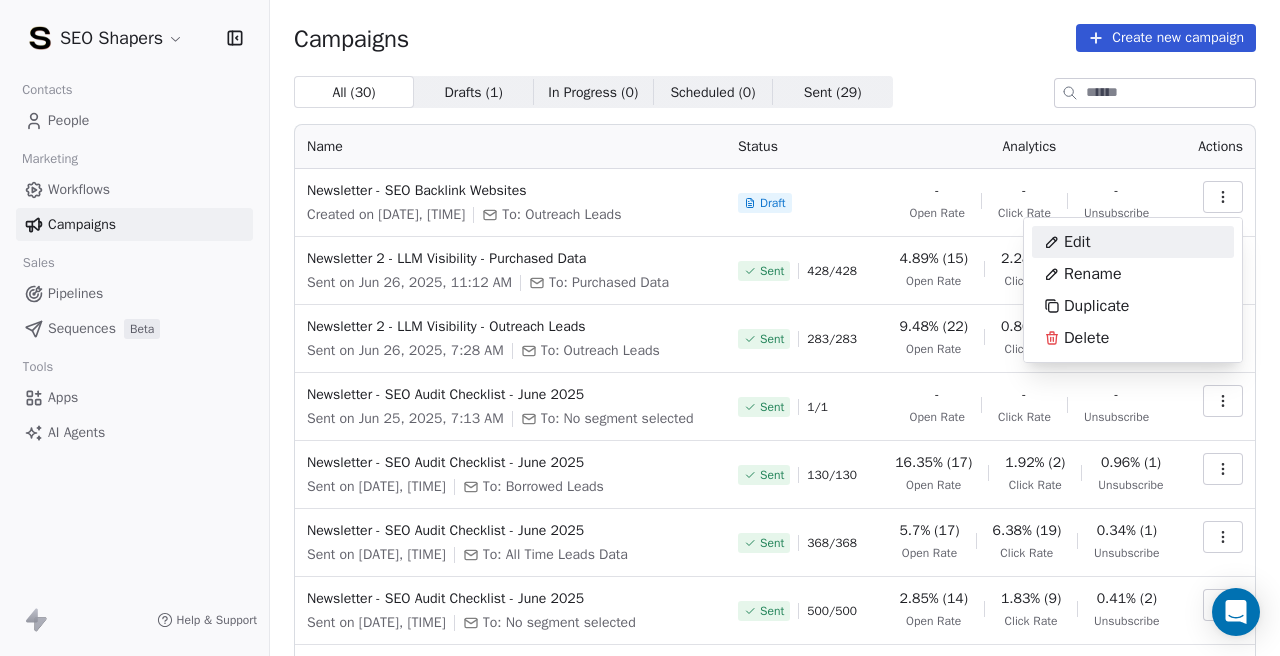 click on "Edit" at bounding box center (1077, 242) 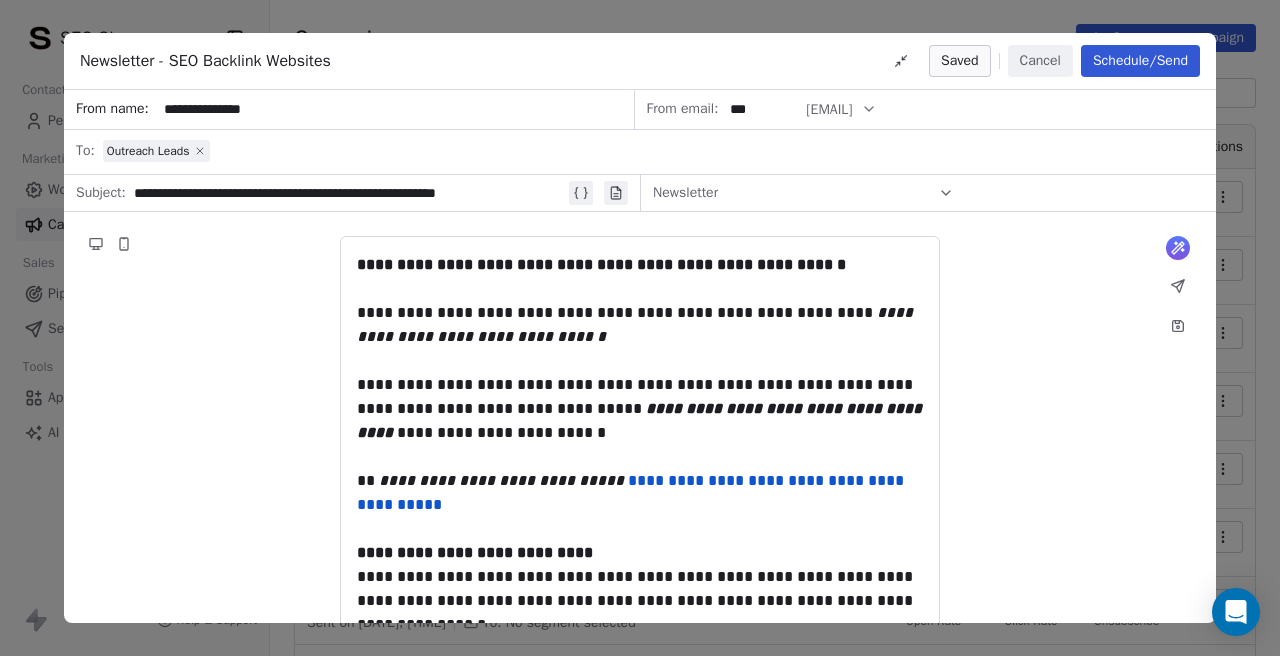 click 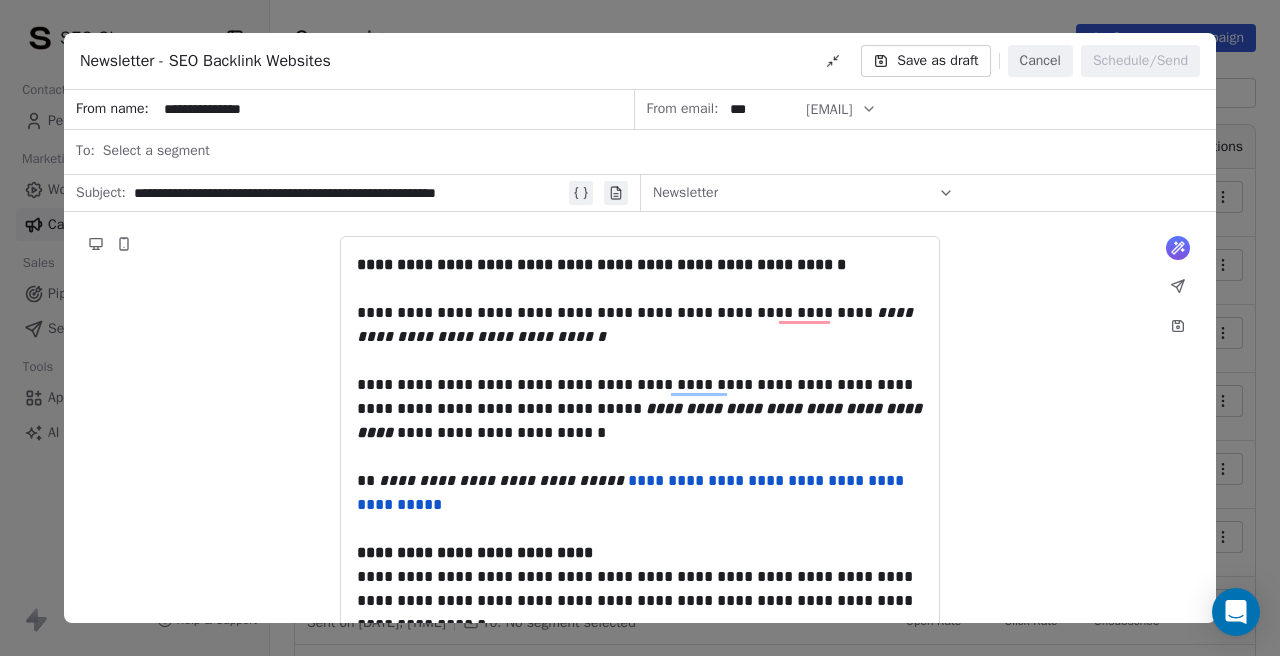 click on "Select a segment" at bounding box center (156, 151) 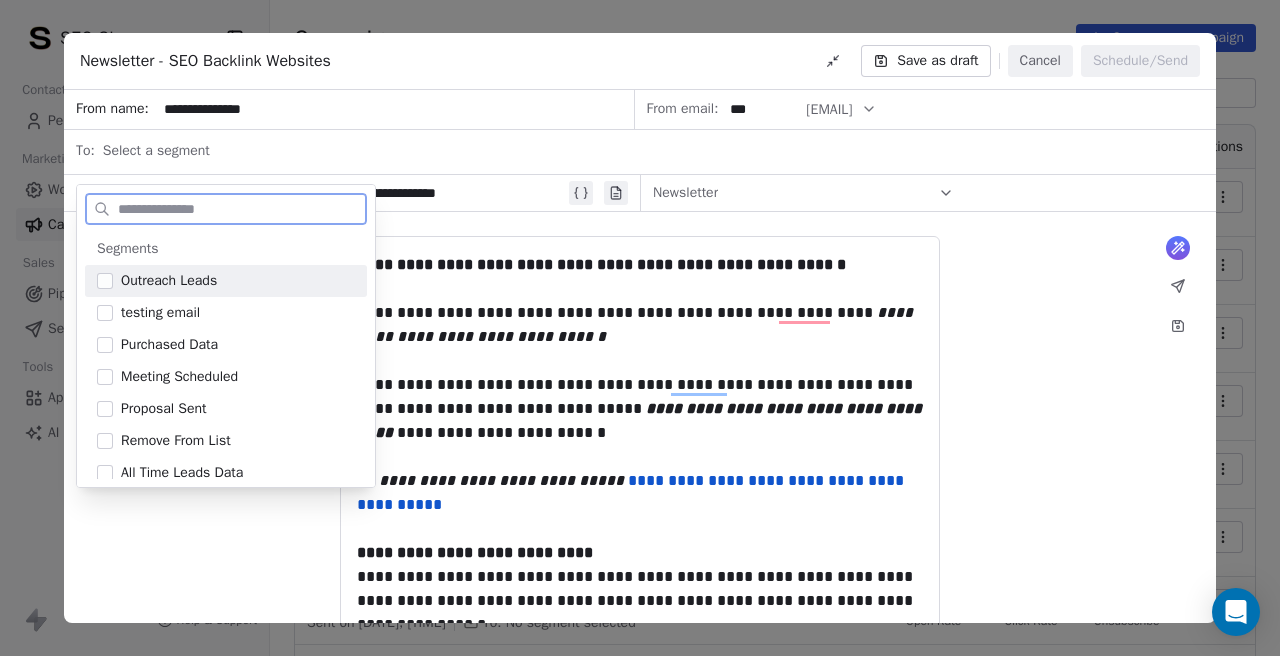 click on "Outreach Leads" at bounding box center [226, 281] 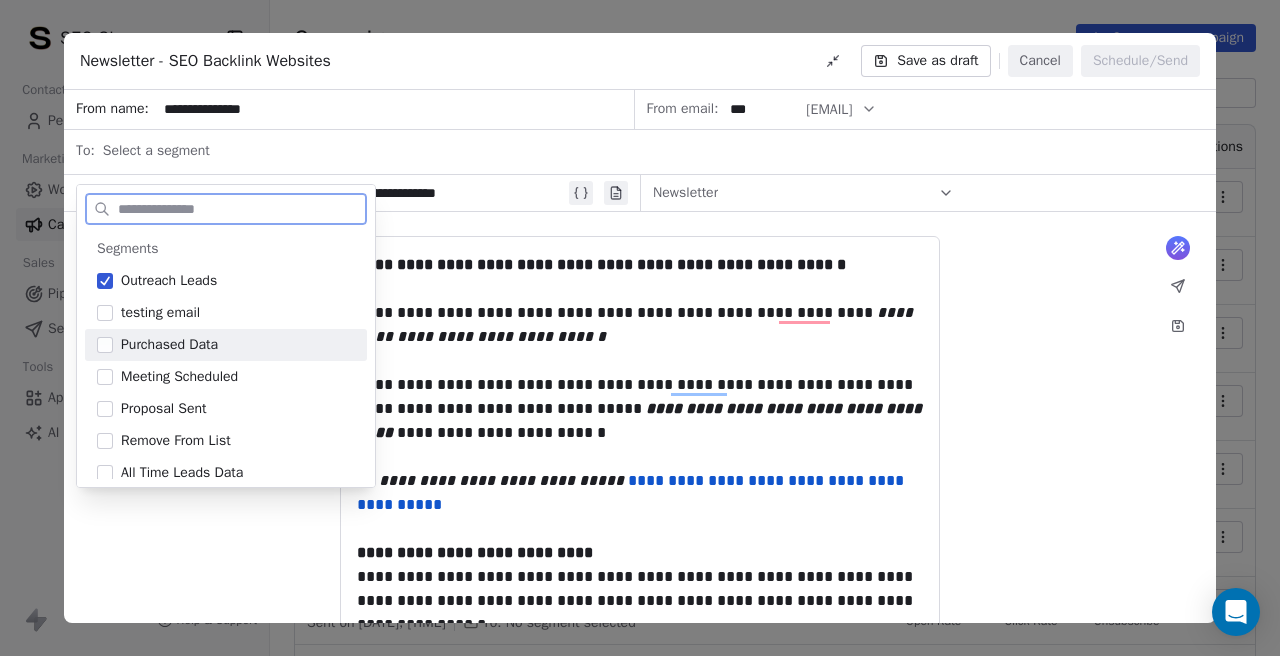 click at bounding box center (105, 345) 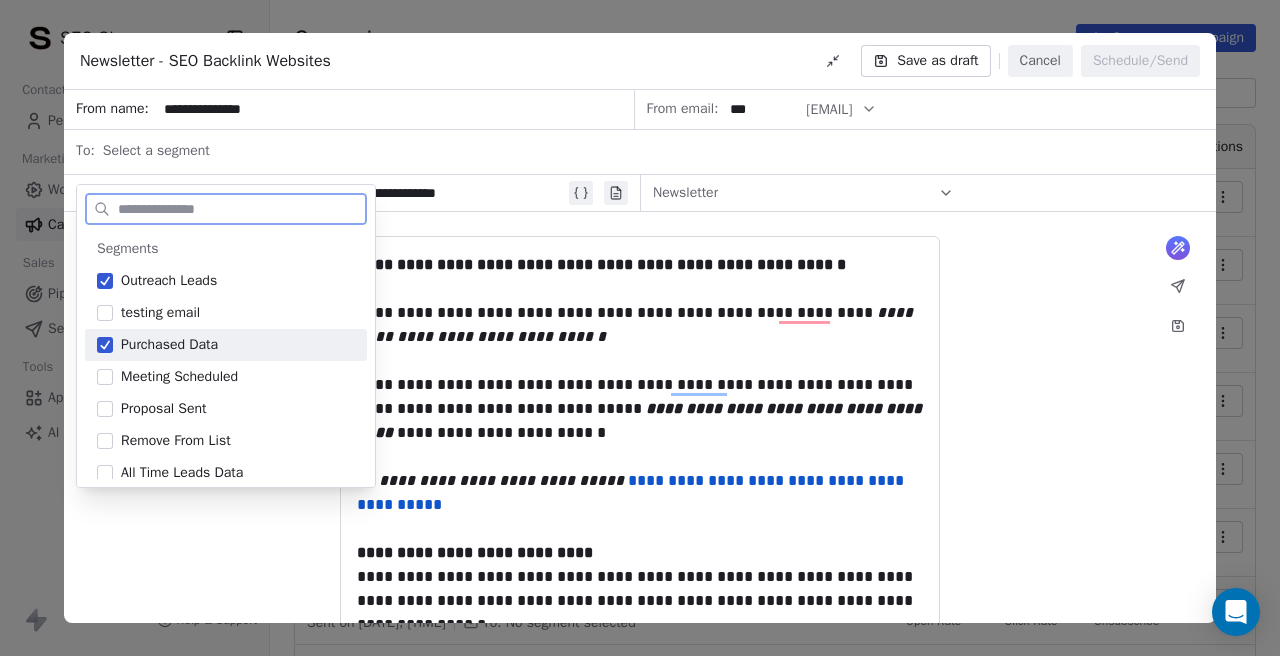 scroll, scrollTop: 42, scrollLeft: 0, axis: vertical 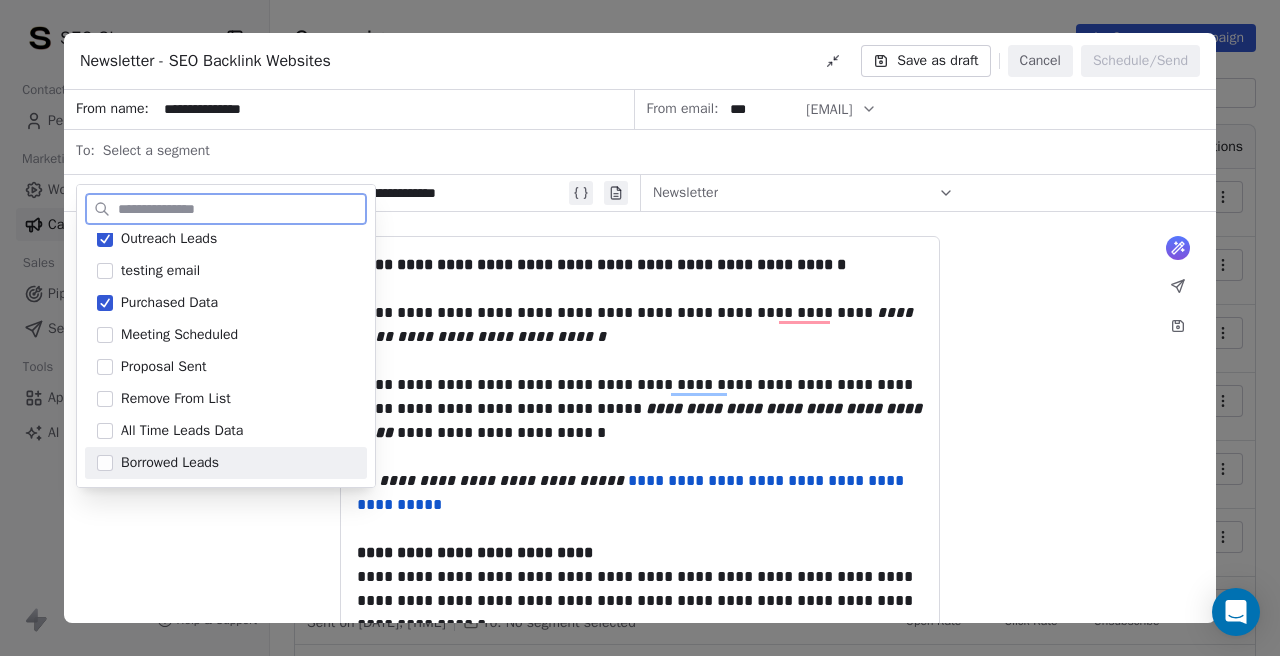 click on "Borrowed Leads" at bounding box center (226, 463) 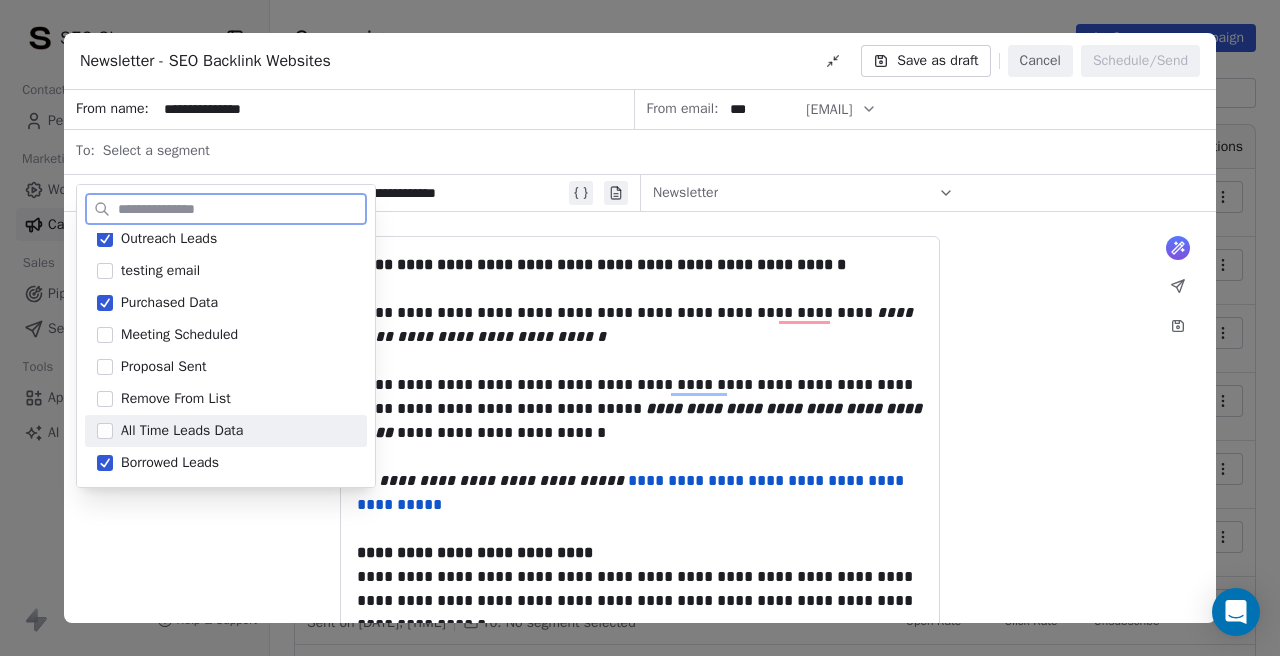 click on "All Time Leads Data" at bounding box center [226, 431] 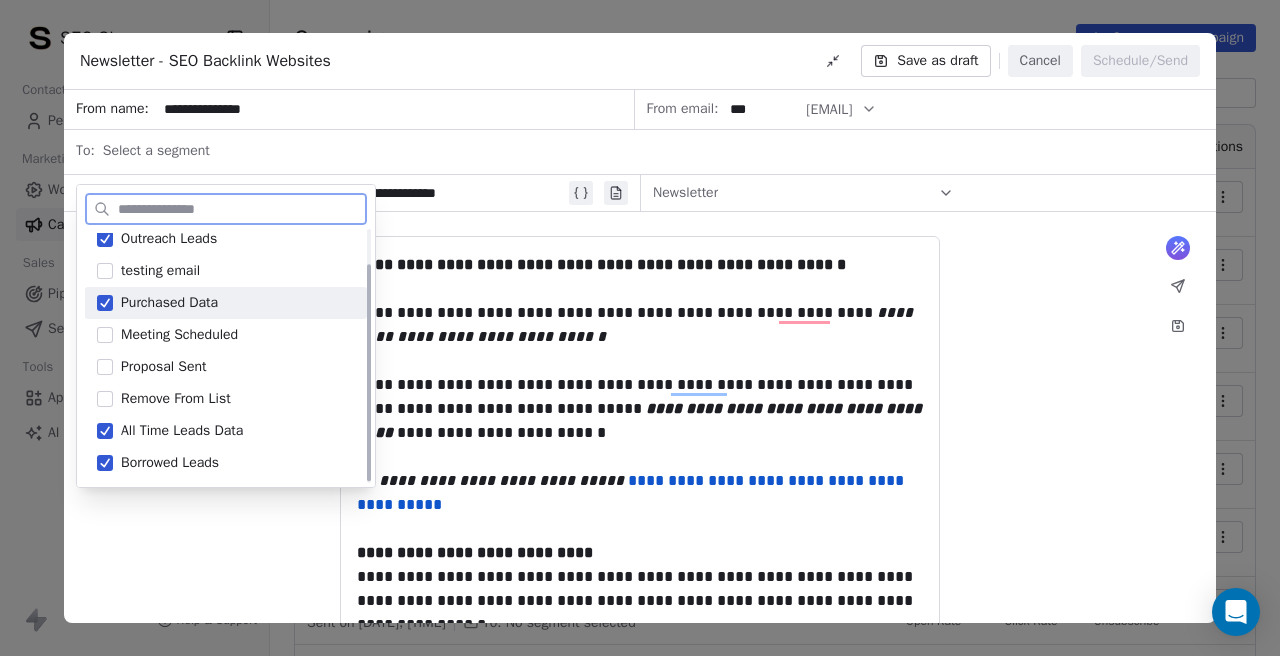 scroll, scrollTop: 40, scrollLeft: 0, axis: vertical 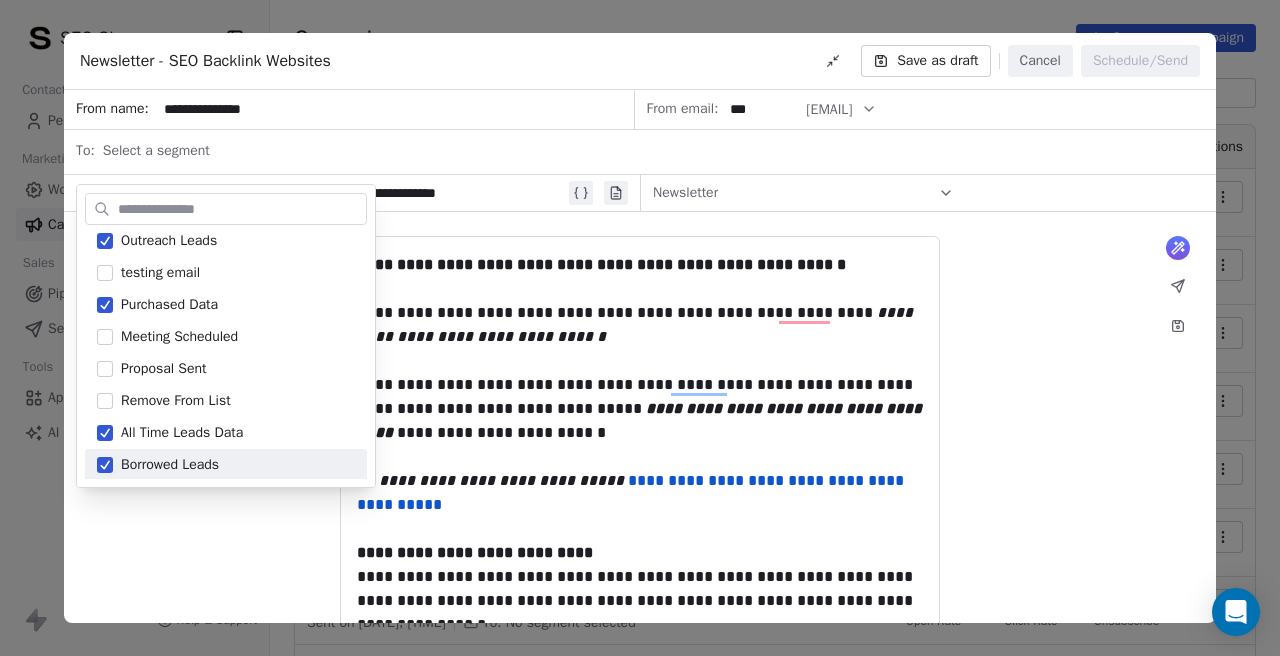 click on "**********" at bounding box center (640, 735) 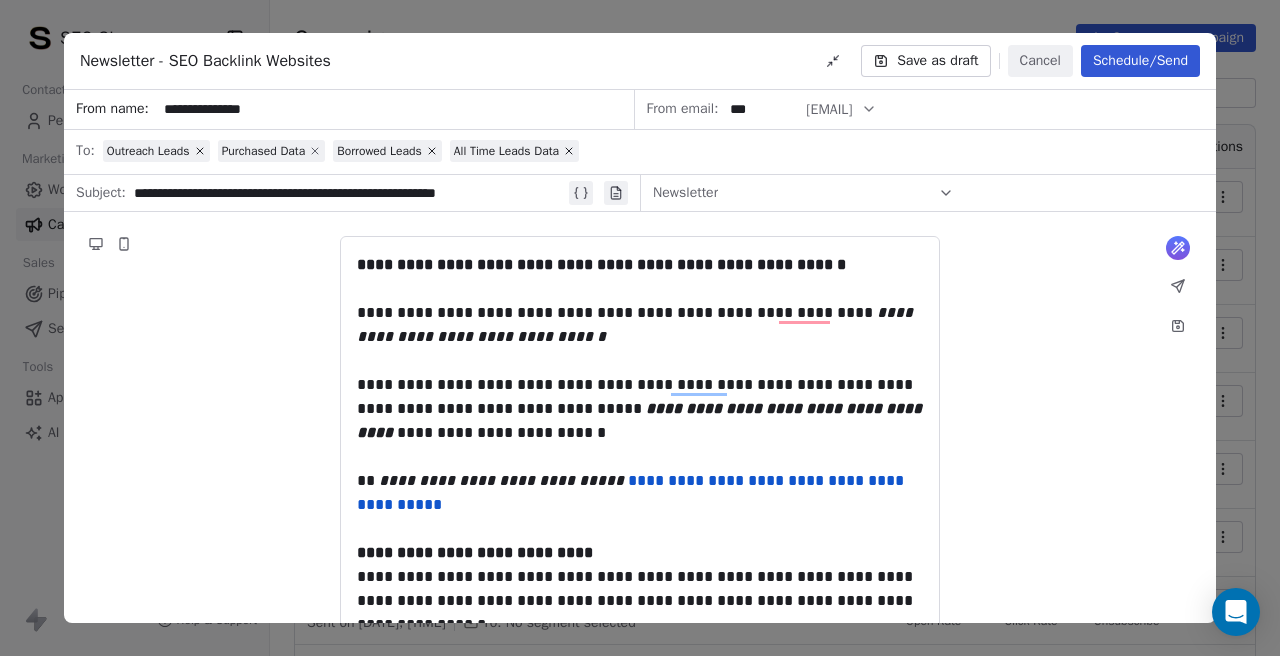 click 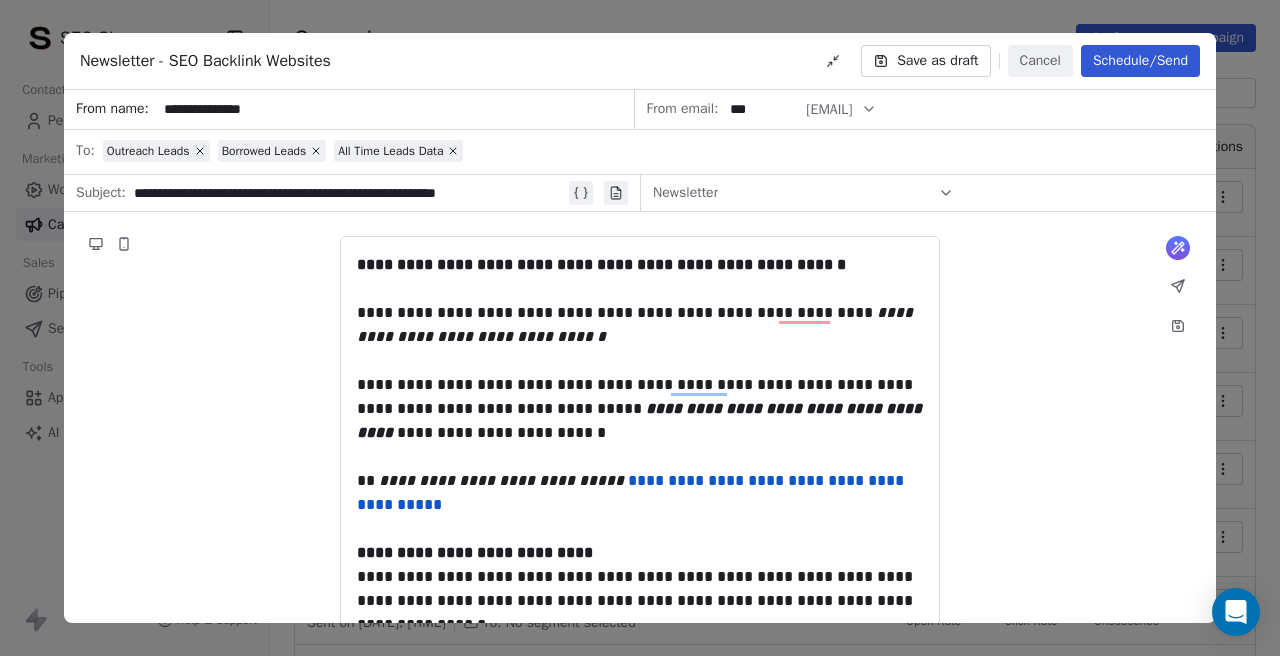 click 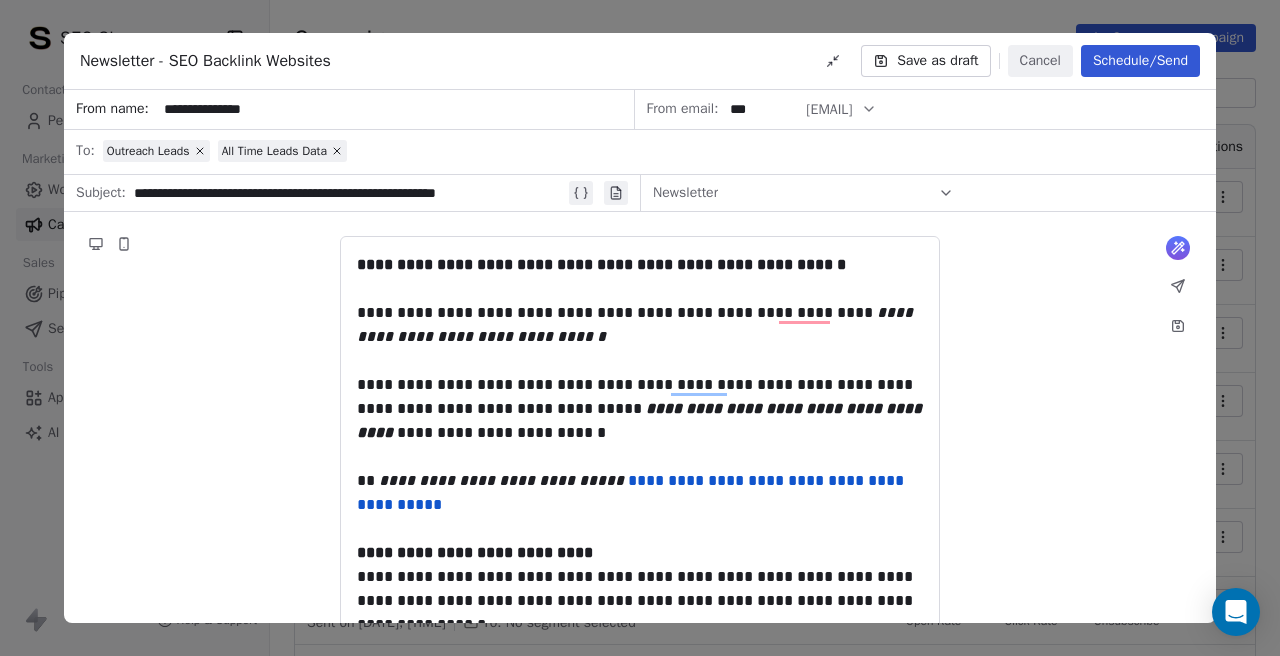 click on "All Time Leads Data" at bounding box center (274, 151) 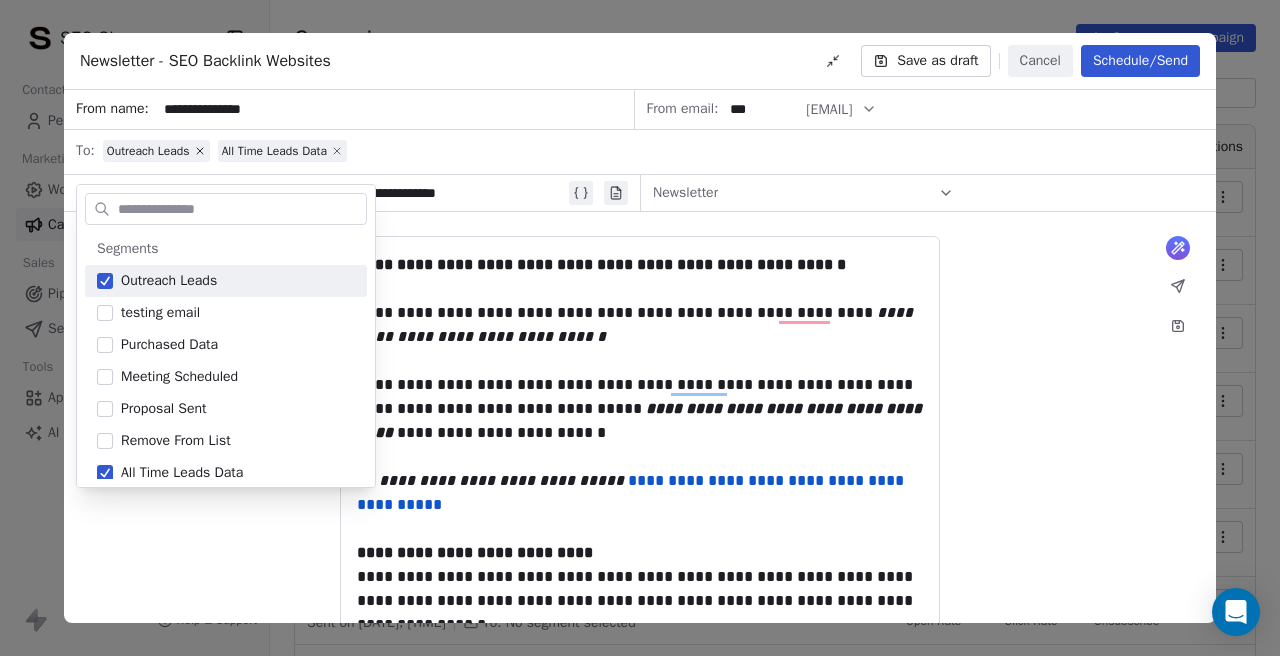 click 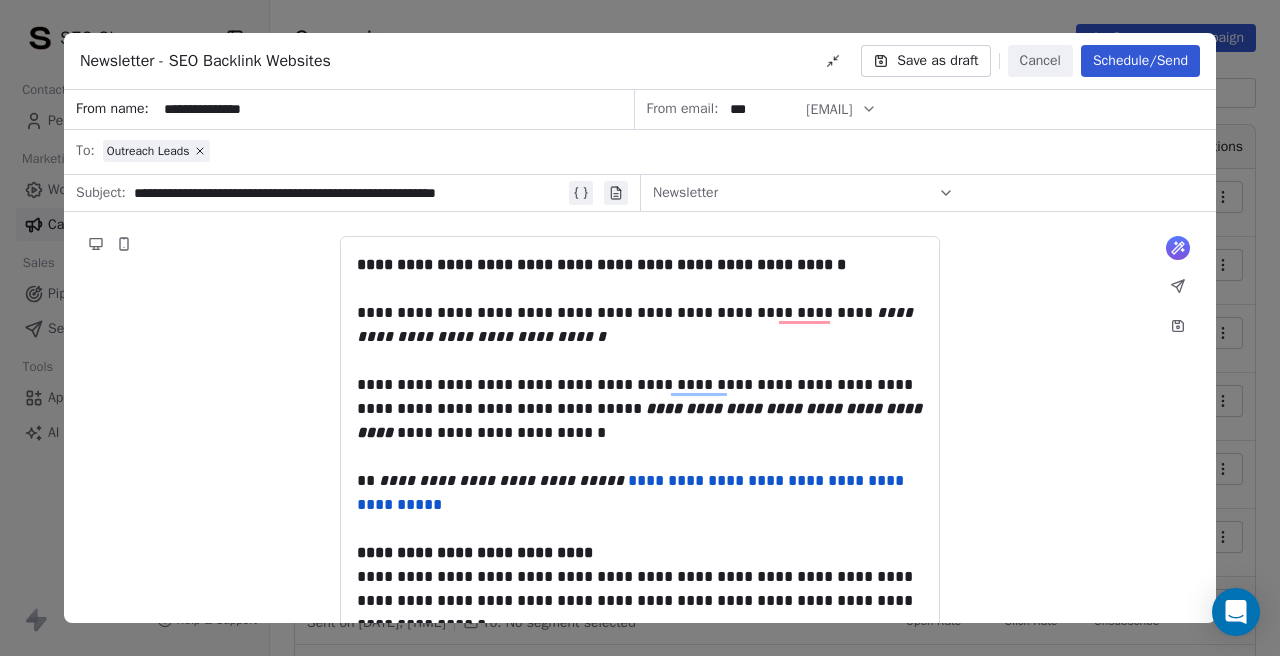 click on "**********" at bounding box center (640, 735) 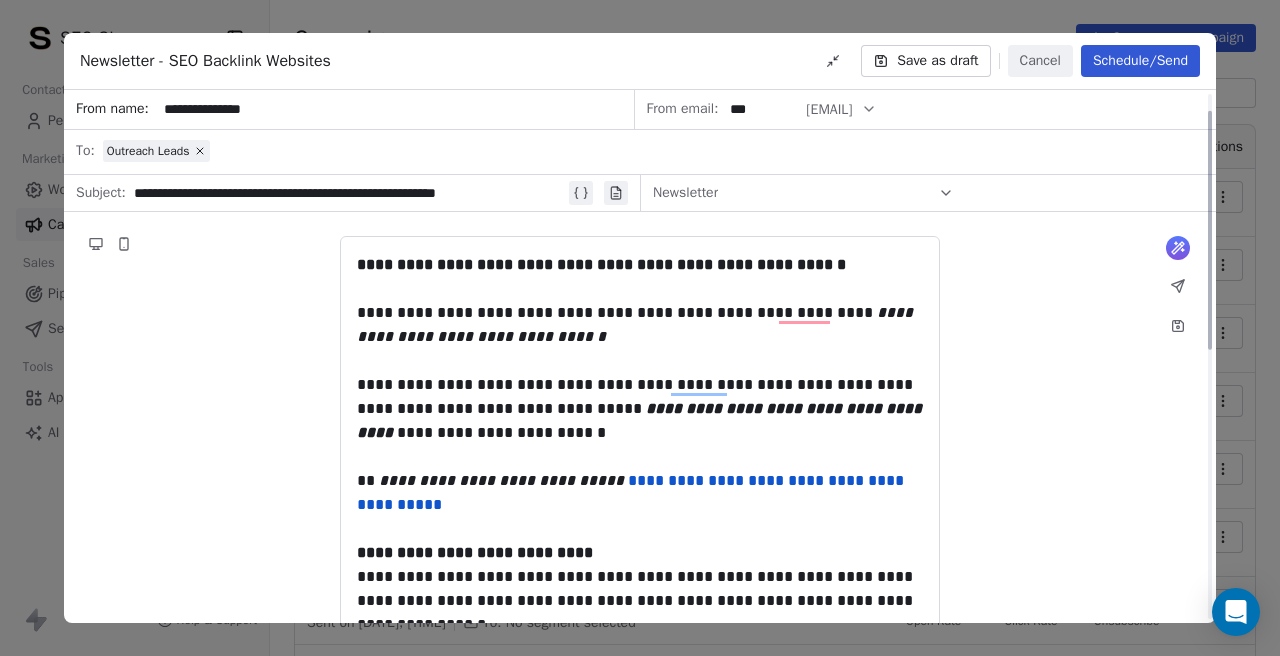 scroll, scrollTop: 118, scrollLeft: 0, axis: vertical 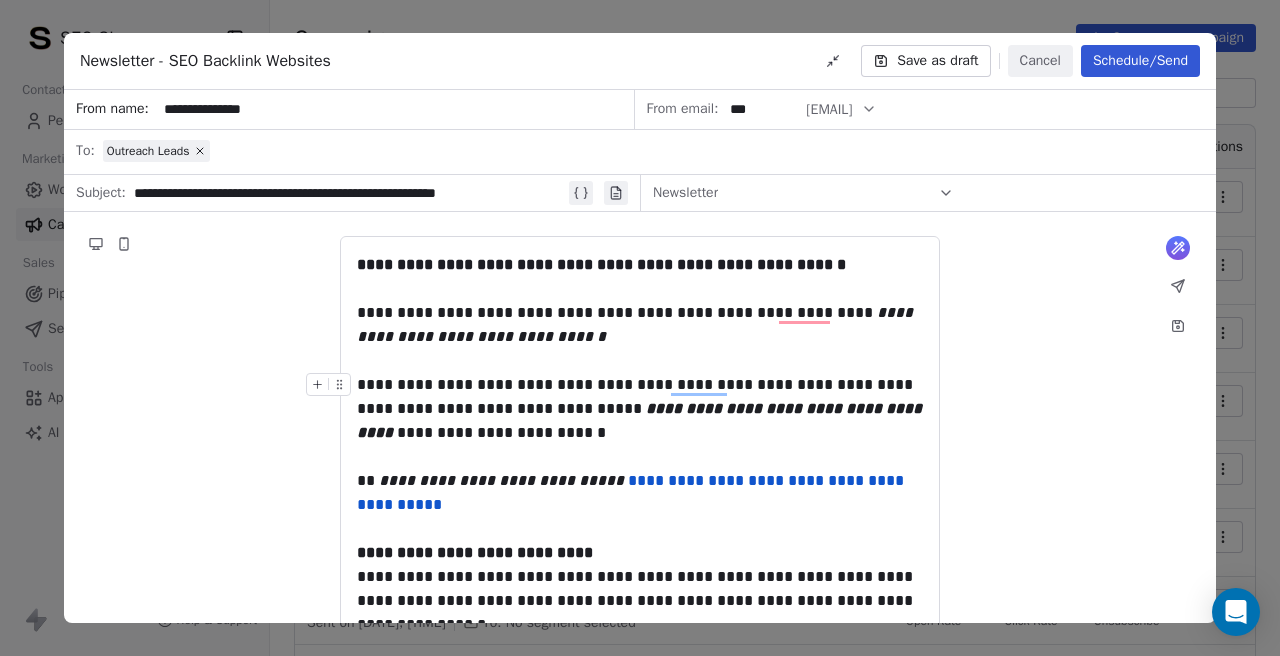 click on "Save as draft" at bounding box center [925, 61] 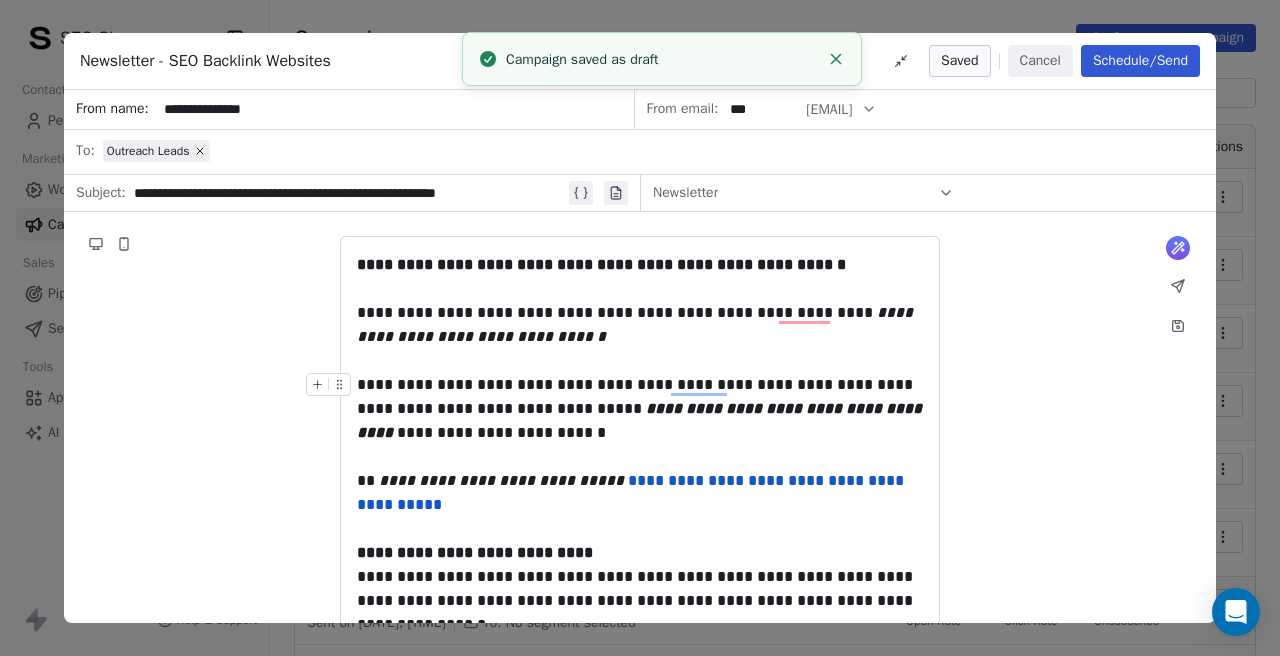 click on "Cancel" at bounding box center (1040, 61) 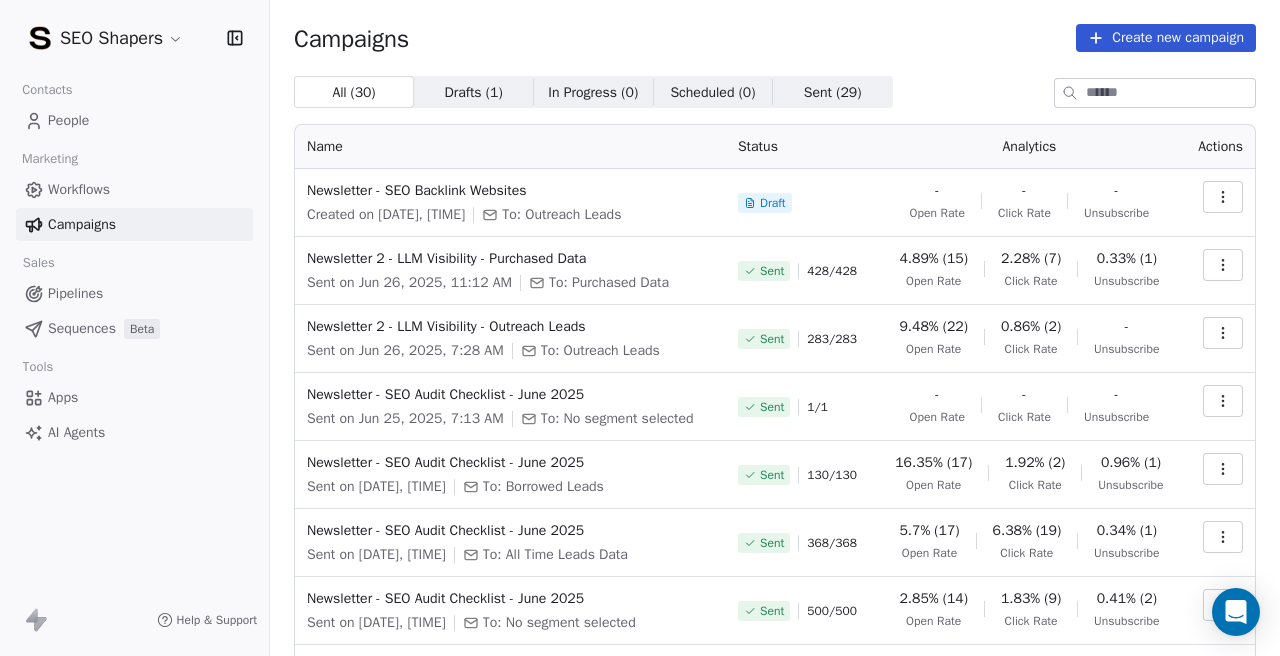 click on "Contacts People Marketing Workflows Campaigns Sales Pipelines Sequences Beta Tools Apps AI Agents Help & Support Campaigns  Create new campaign All ( 30 ) All ( 30 ) Drafts ( 1 ) Drafts ( 1 ) In Progress ( 0 ) In Progress ( 0 ) Scheduled ( 0 ) Scheduled ( 0 ) Sent ( 29 ) Sent ( 29 ) Name Status Analytics Actions Newsletter - SEO Backlink Websites Created on [DATE], [TIME] To: Outreach Leads  Draft - Open Rate - Click Rate - Unsubscribe Newsletter 2 - LLM Visibility - Purchased Data Sent on [DATE], [TIME] To: Purchased Data   Sent 428 / 428 4.89% (15) Open Rate 2.28% (7) Click Rate 0.33% (1) Unsubscribe Newsletter 2 - LLM Visibility - Outreach Leads Sent on [DATE], [TIME] To: Outreach Leads  Sent 283 / 283 9.48% (22) Open Rate 0.86% (2) Click Rate - Unsubscribe Newsletter - SEO Audit Checklist - June 2025 Sent on [DATE], [TIME] To: No segment selected Sent 1 / 1 - Open Rate - Click Rate - Unsubscribe Newsletter - SEO Audit Checklist - June 2025 To: Borrowed Leads  /" at bounding box center [640, 328] 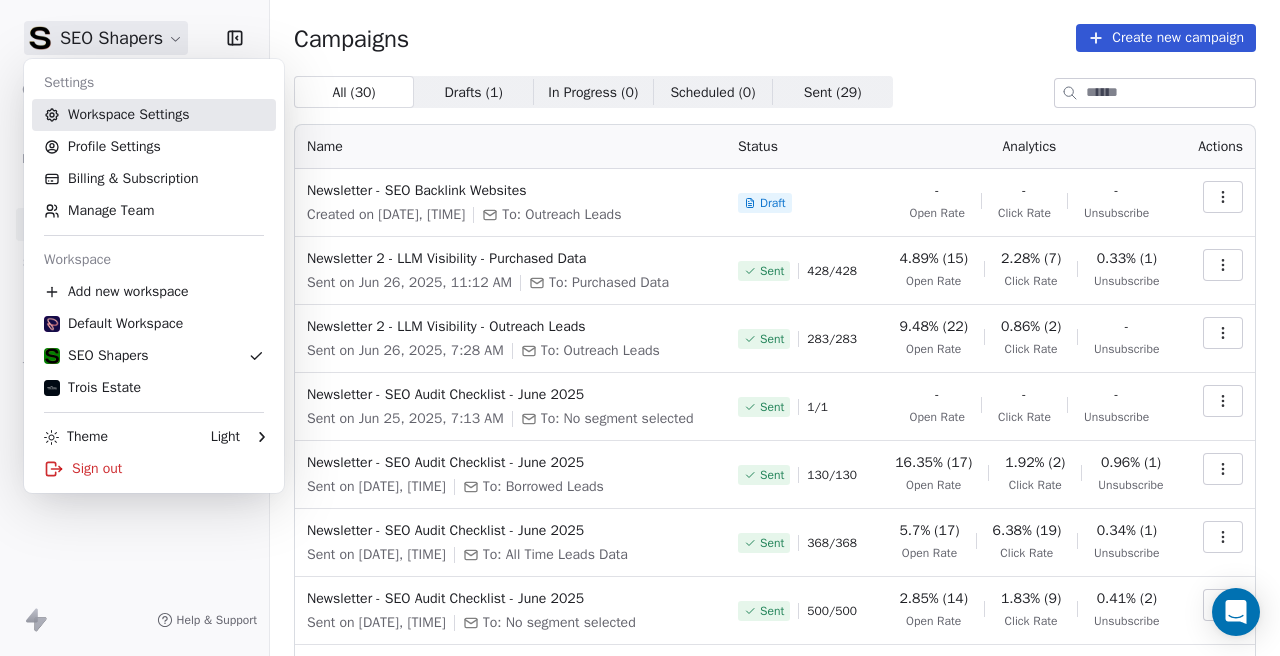 click on "Workspace Settings" at bounding box center [154, 115] 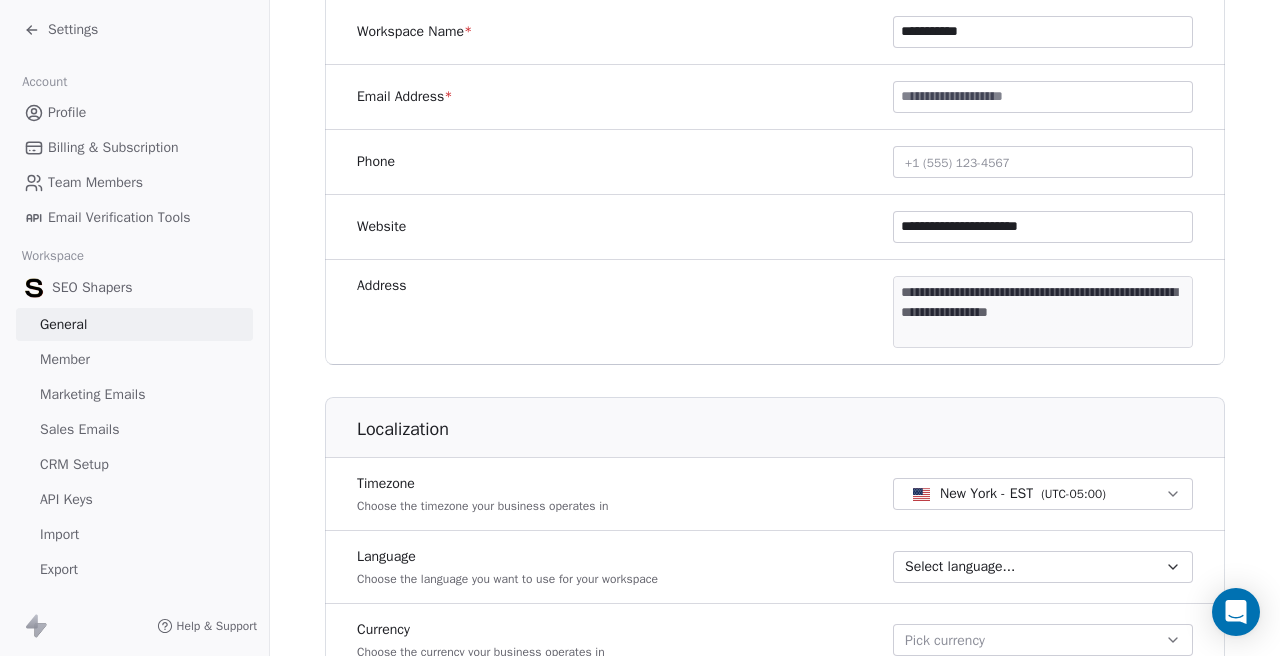 click on "**********" at bounding box center [640, 328] 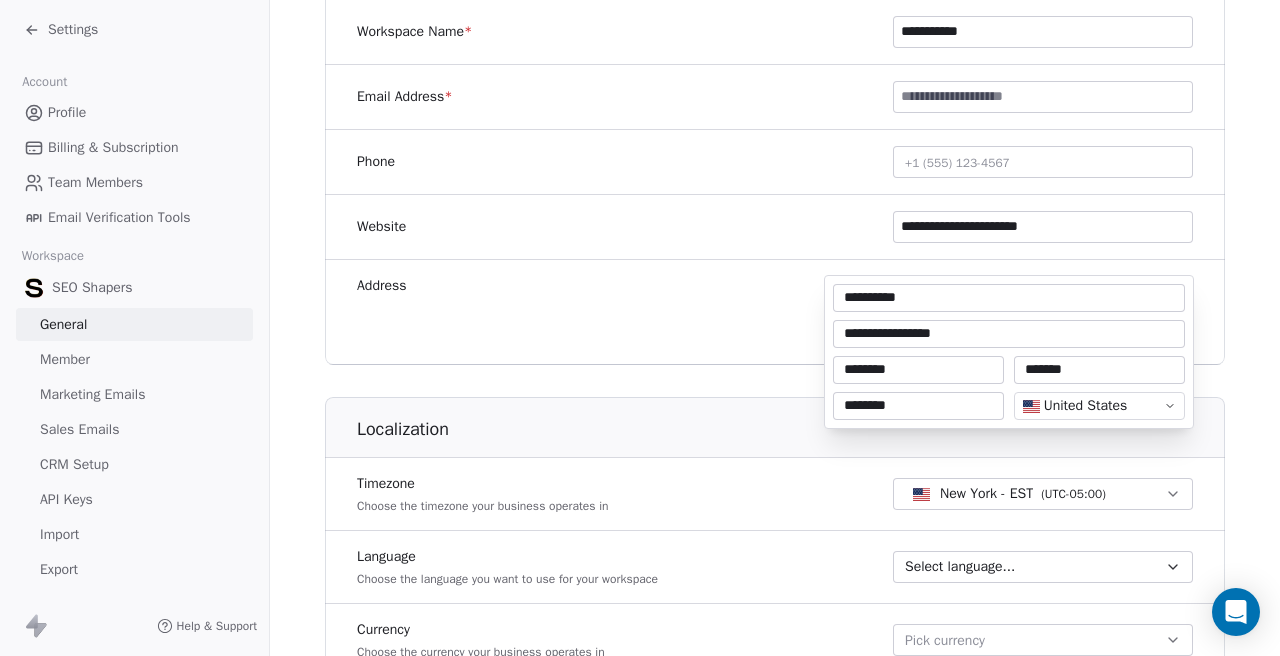 click on "**********" at bounding box center [640, 328] 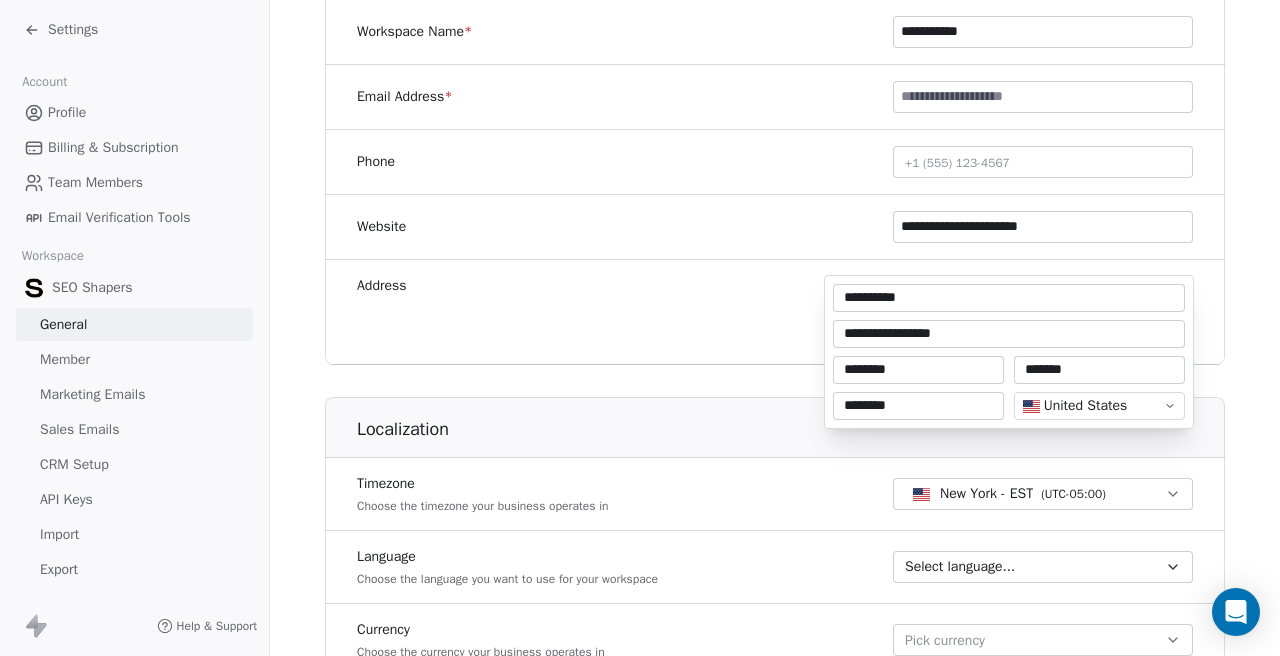 drag, startPoint x: 1148, startPoint y: 319, endPoint x: 931, endPoint y: 296, distance: 218.21548 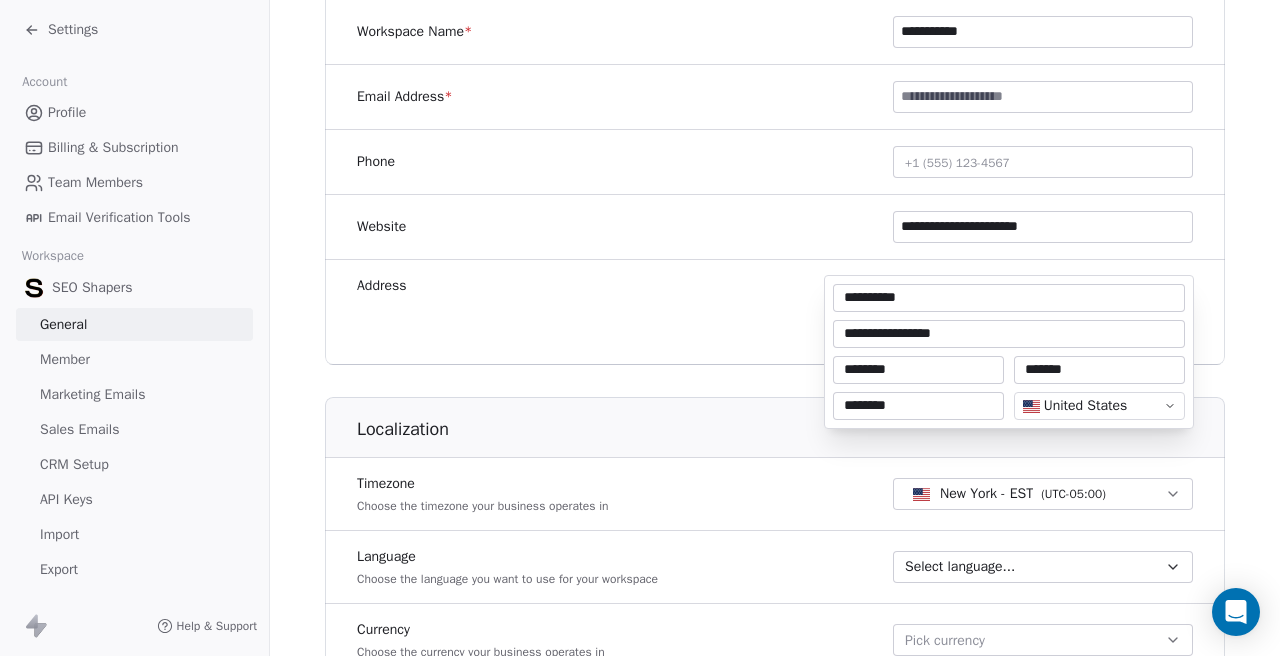 click on "**********" at bounding box center (640, 328) 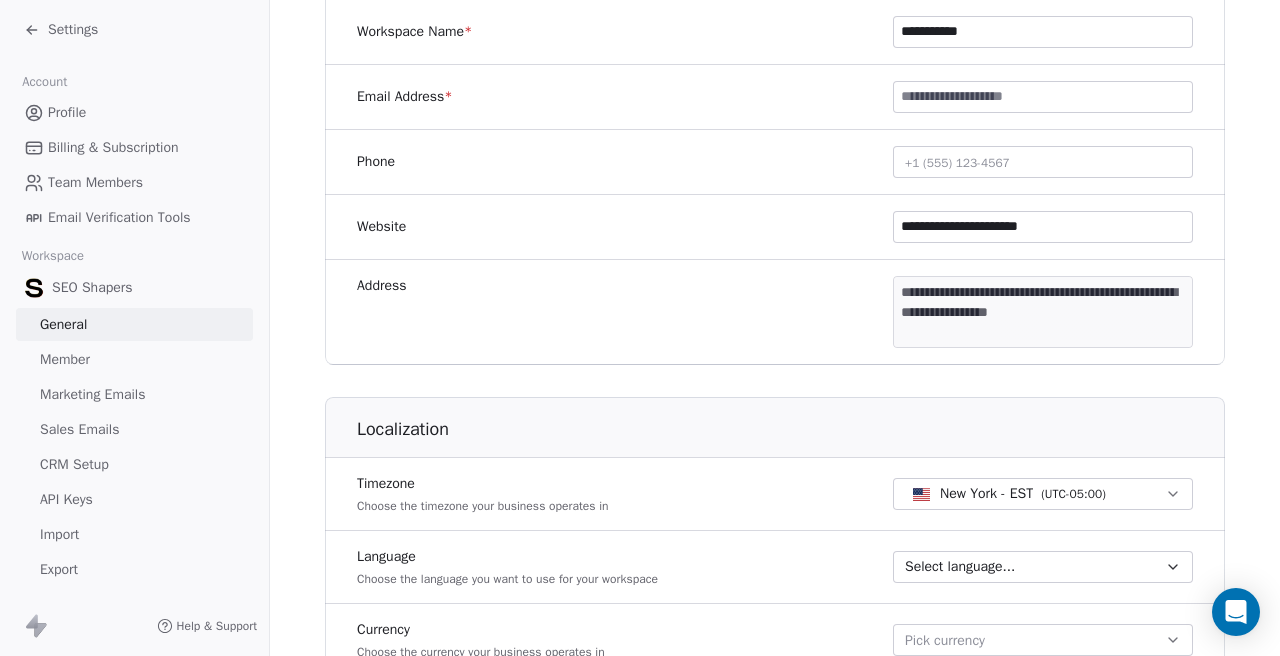 click on "**********" at bounding box center (775, 312) 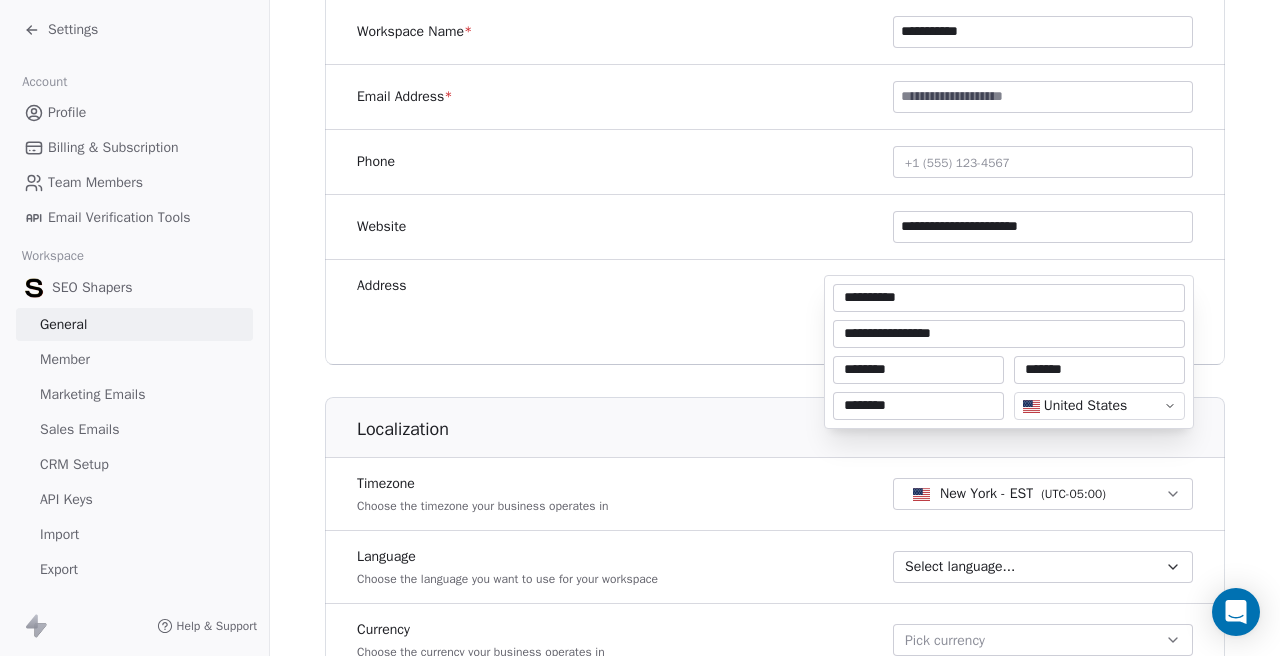 click on "**********" at bounding box center [1009, 298] 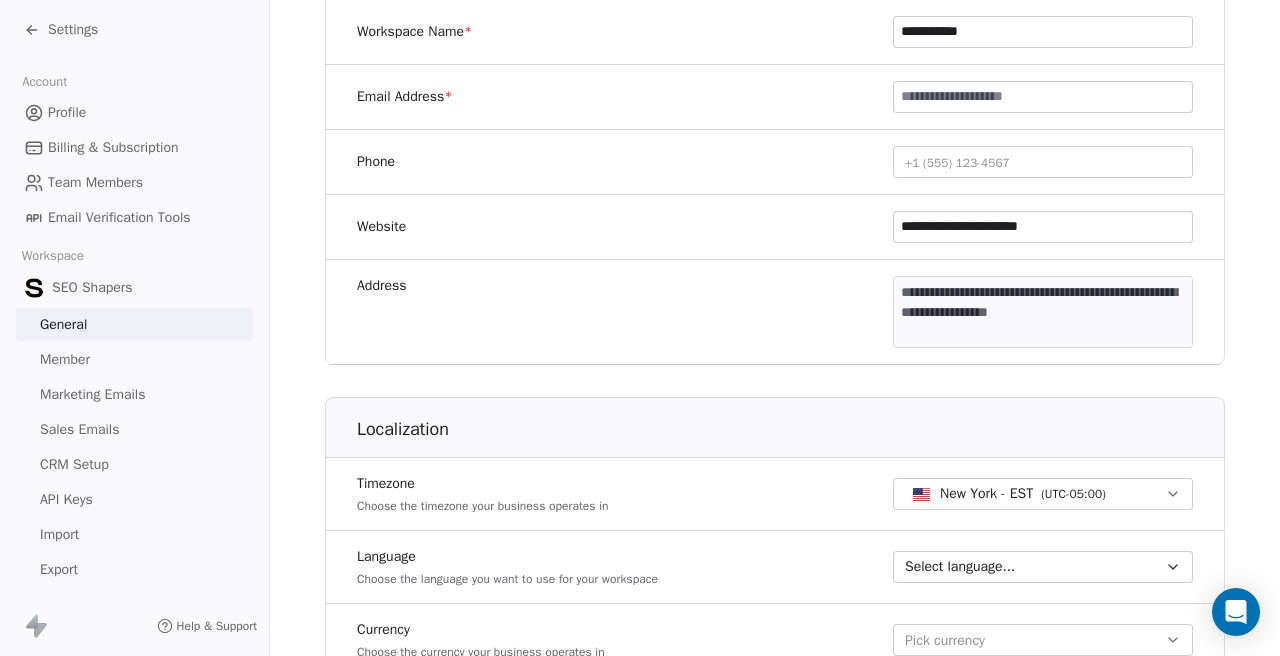 click on "**********" at bounding box center [640, 328] 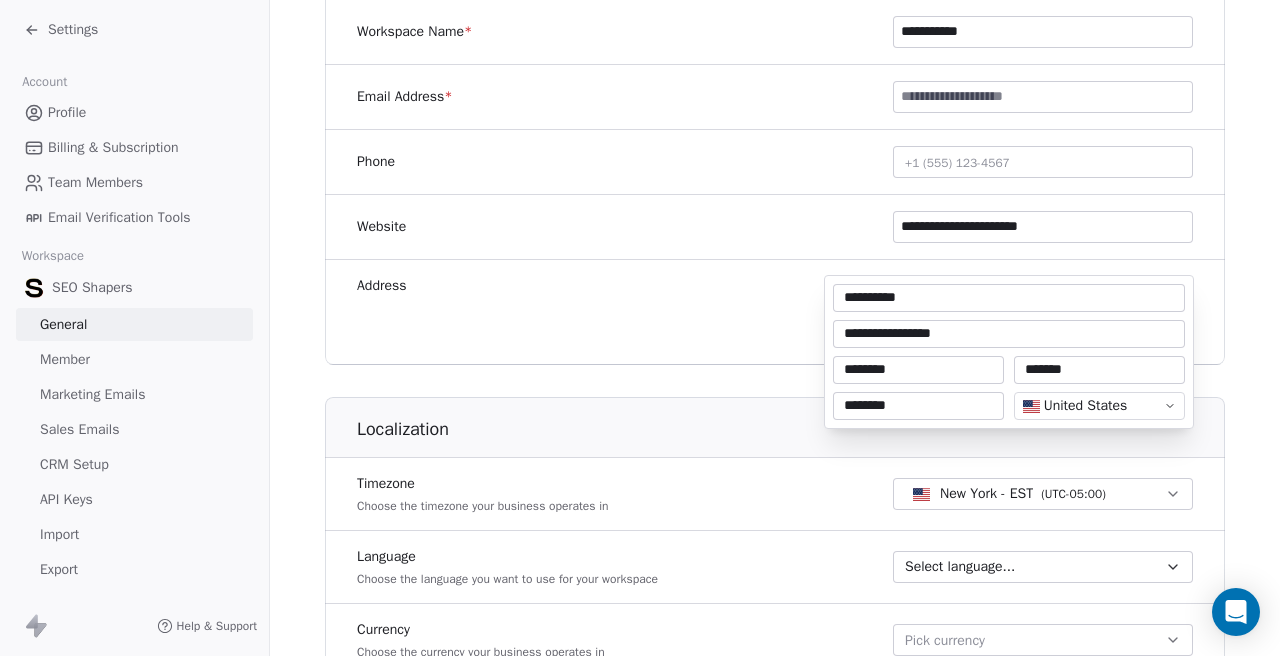 click on "**********" at bounding box center (1009, 298) 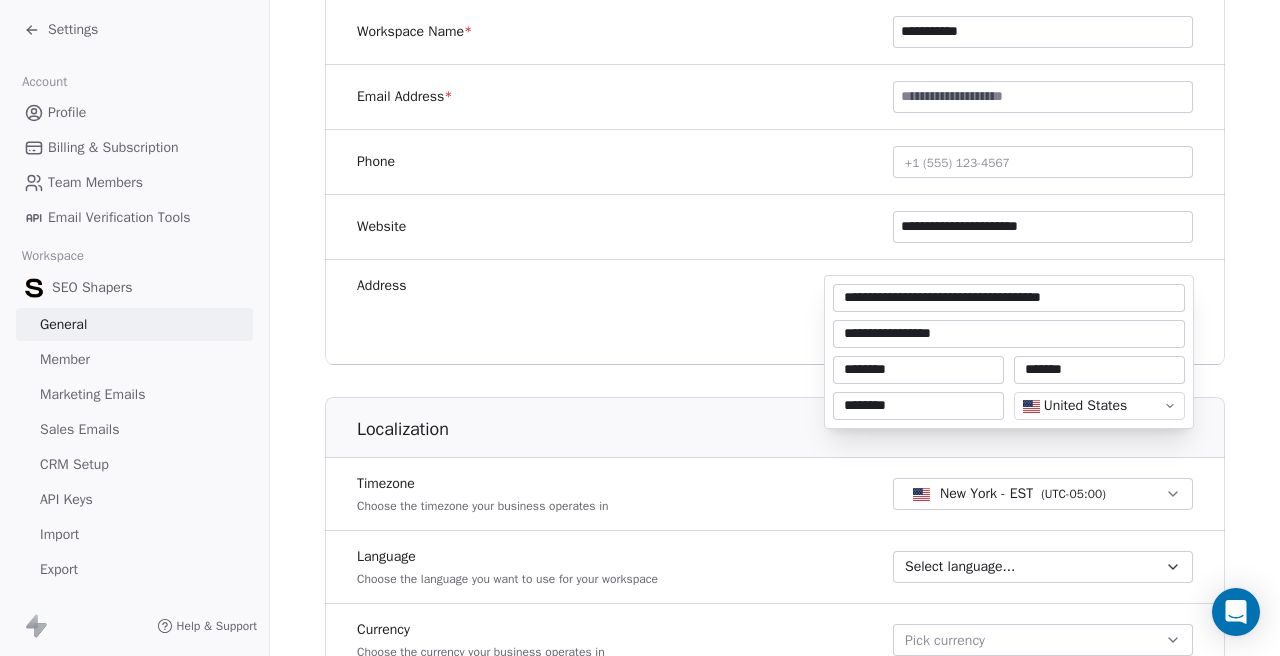click on "**********" at bounding box center [1009, 298] 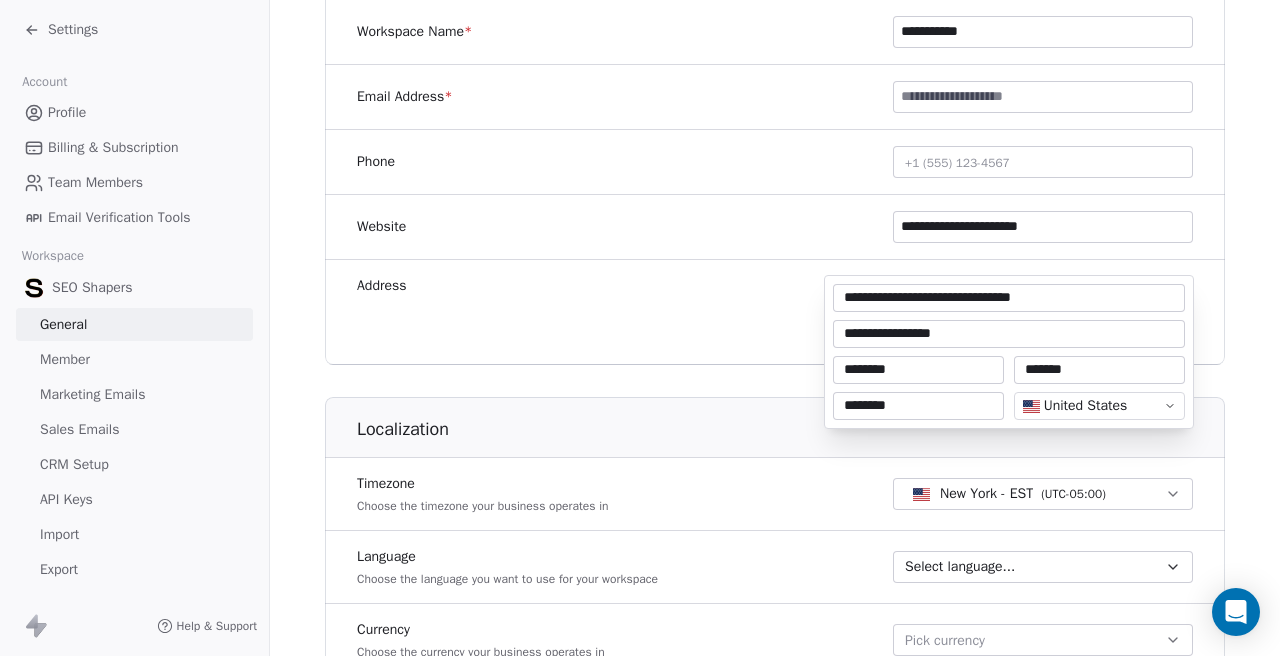 type on "**********" 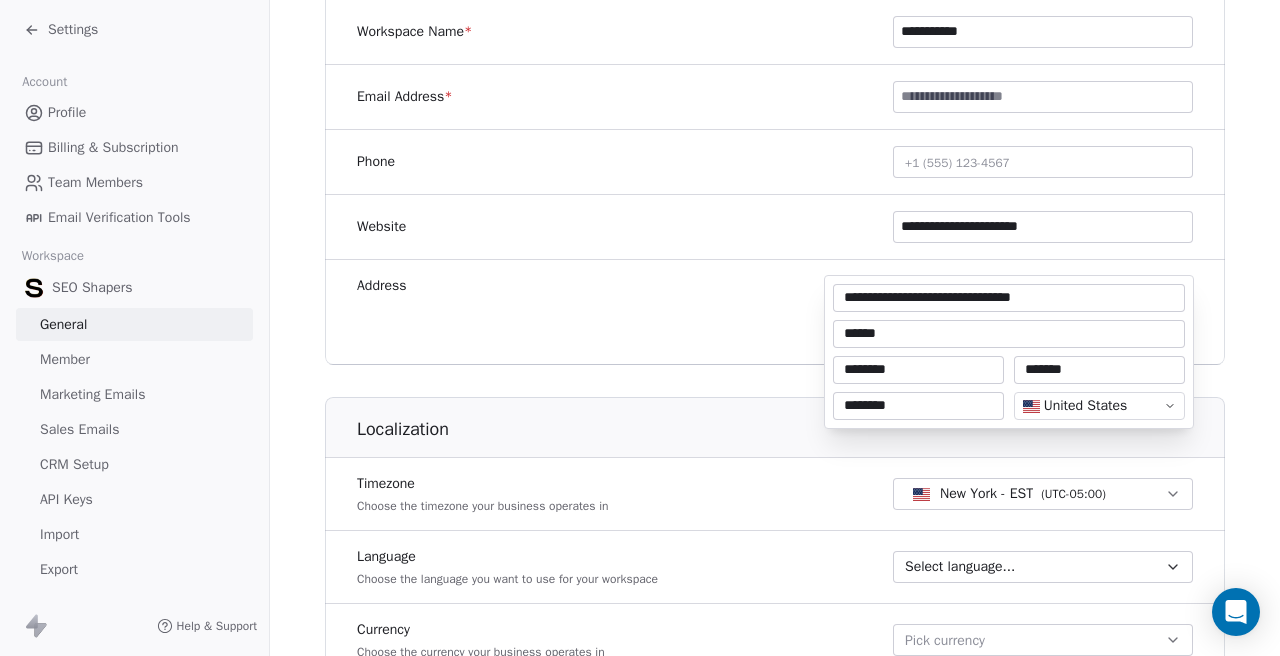type on "******" 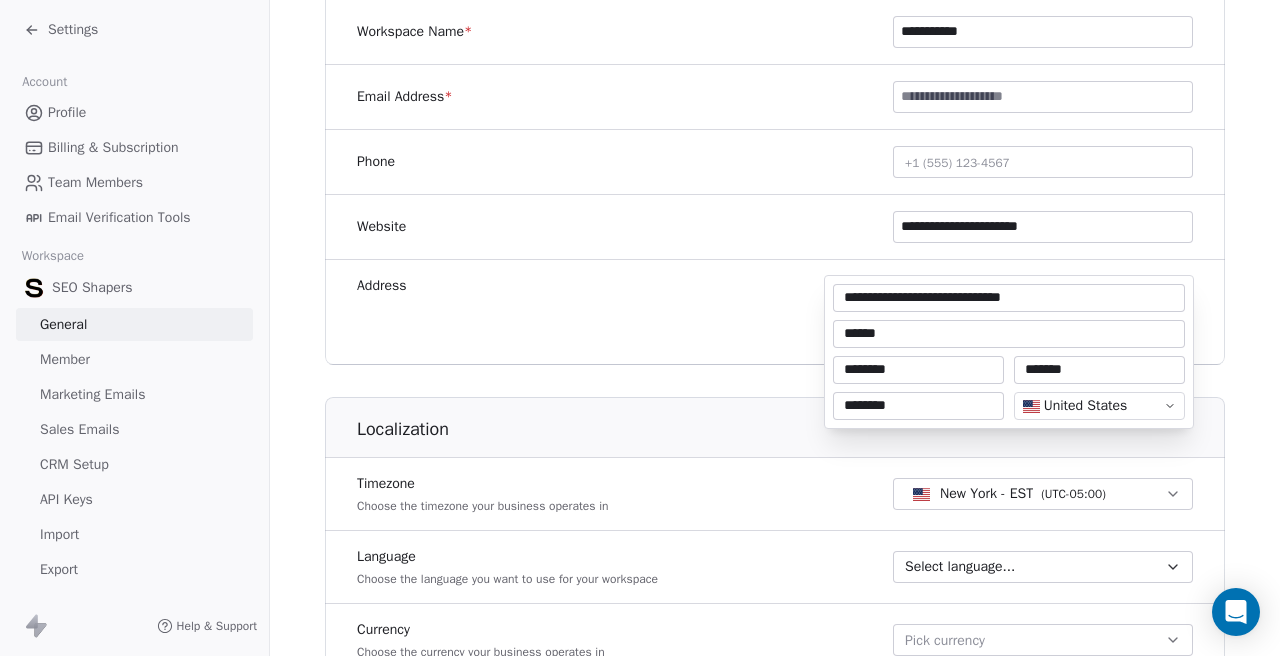 click on "**********" at bounding box center [1009, 298] 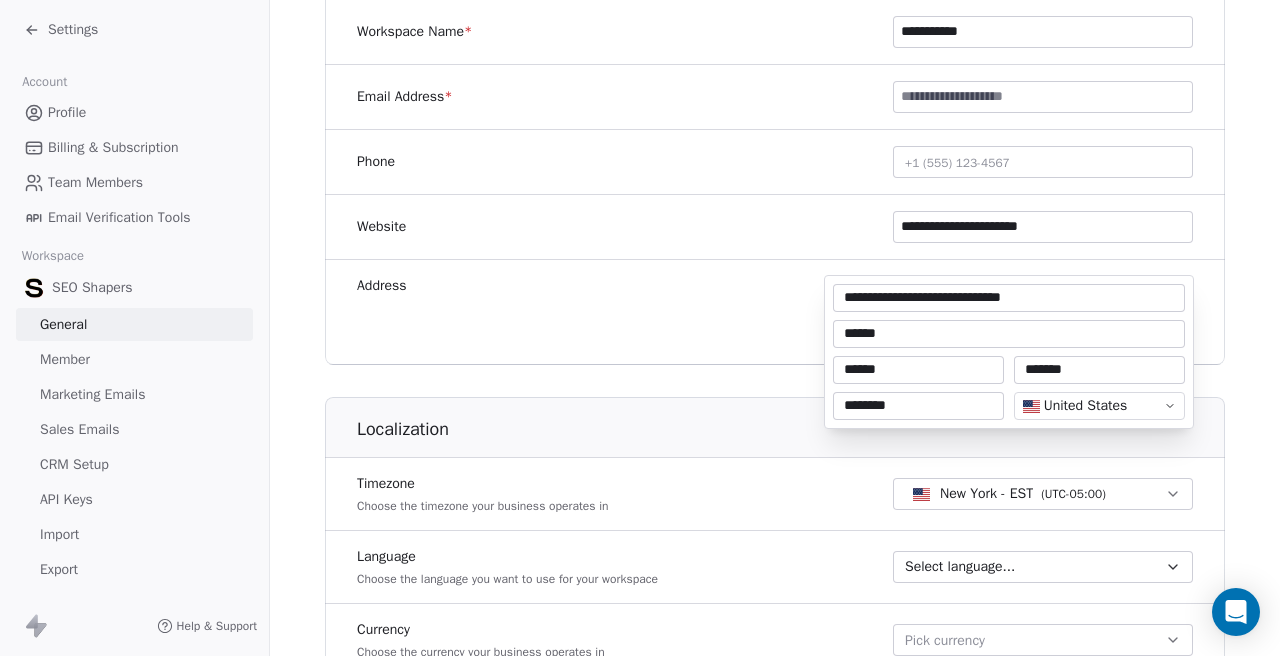 type on "******" 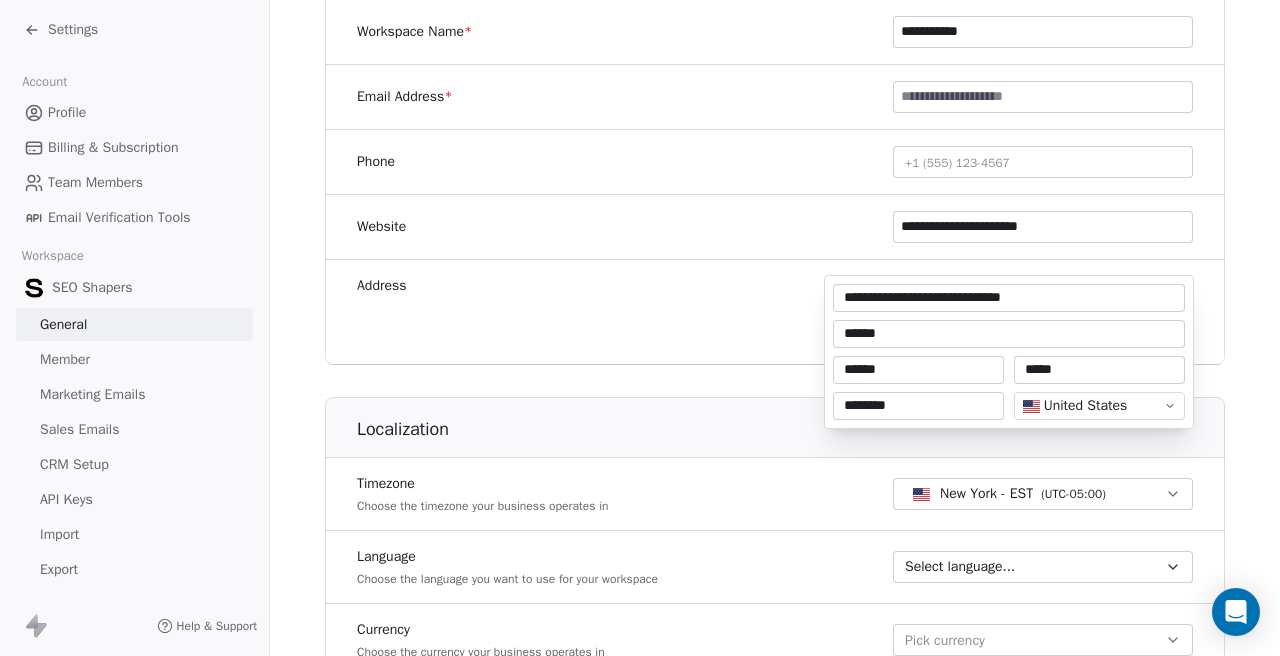 type on "*****" 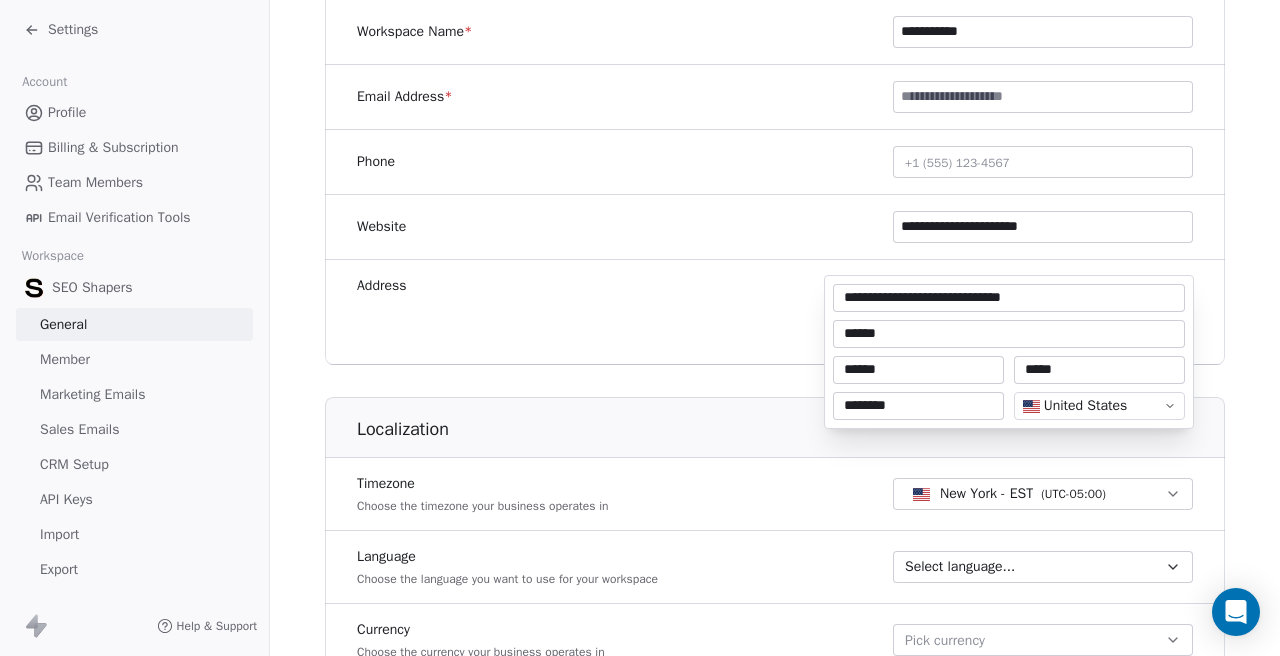 click on "**********" at bounding box center [1009, 298] 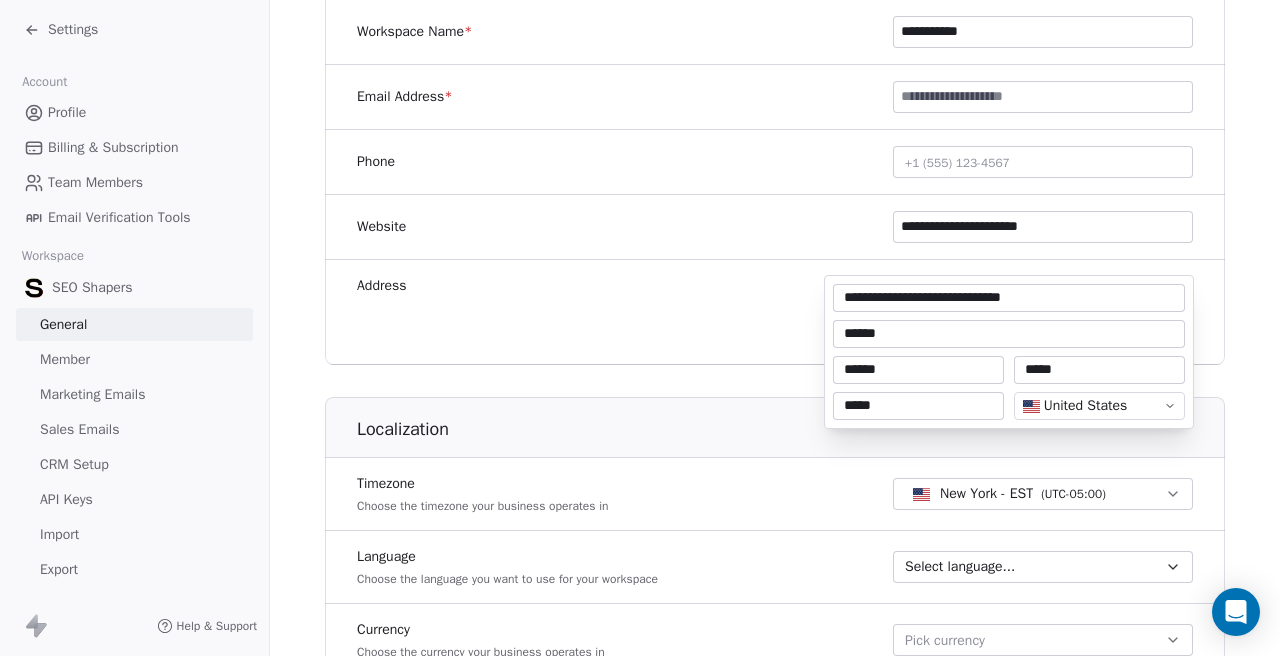 type on "*****" 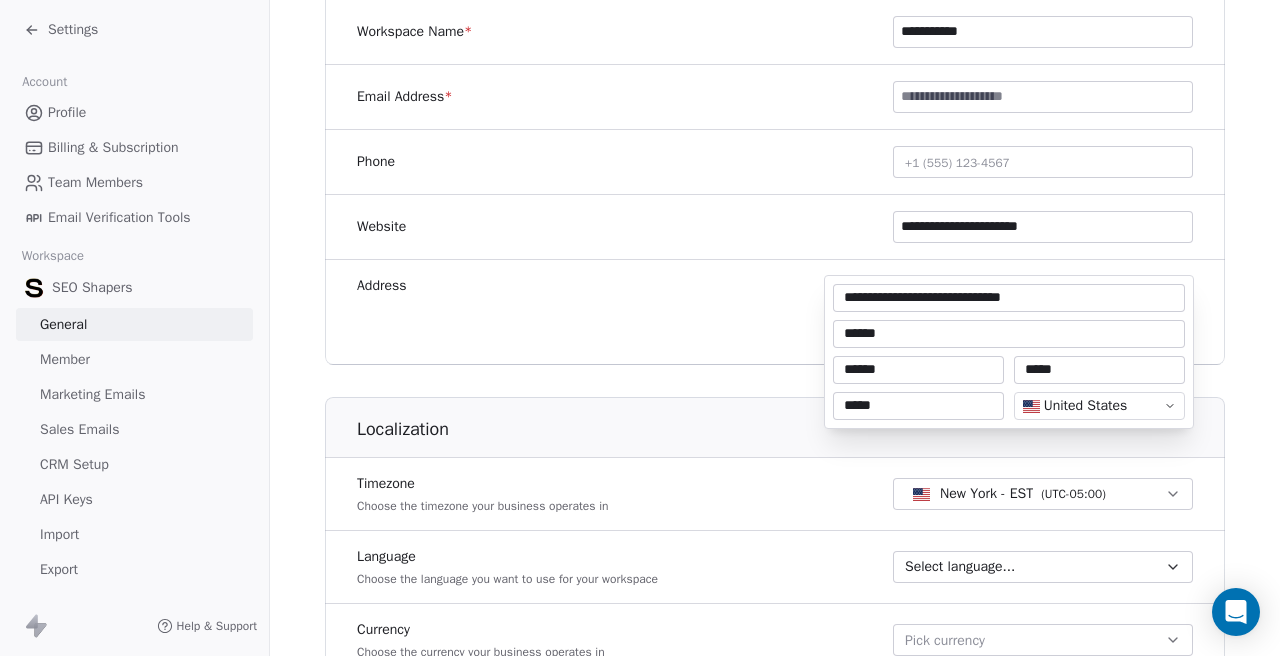 click on "**********" at bounding box center [1009, 298] 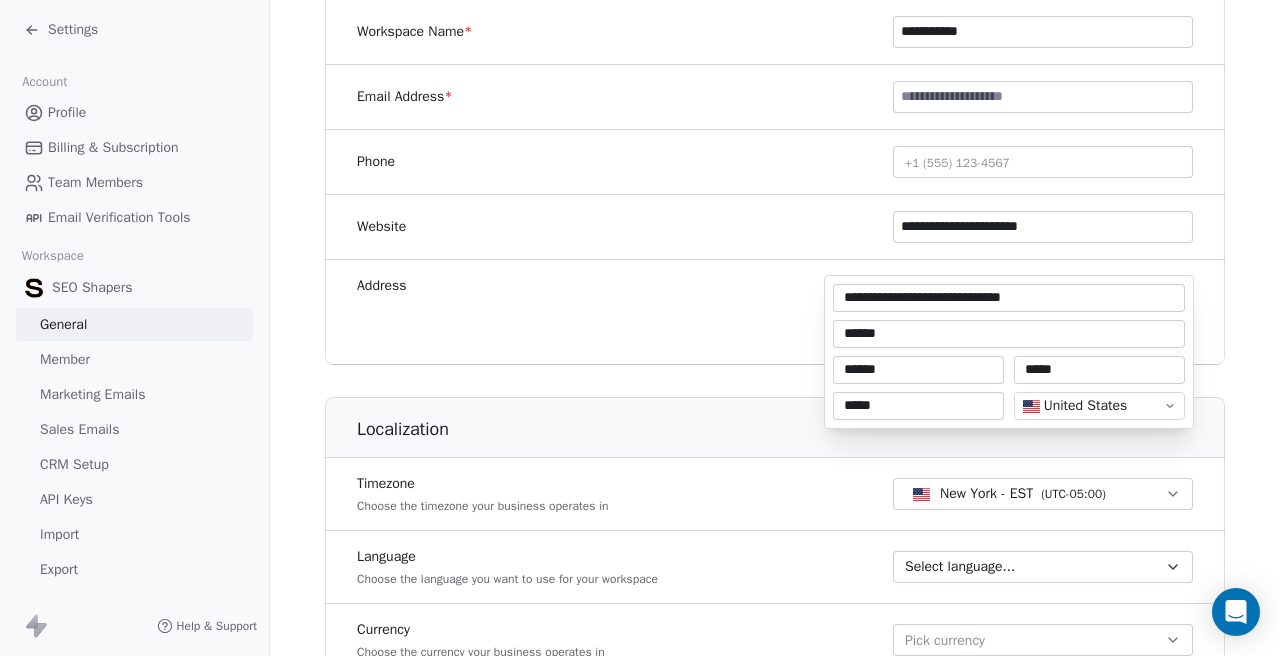 click on "**********" at bounding box center [1009, 298] 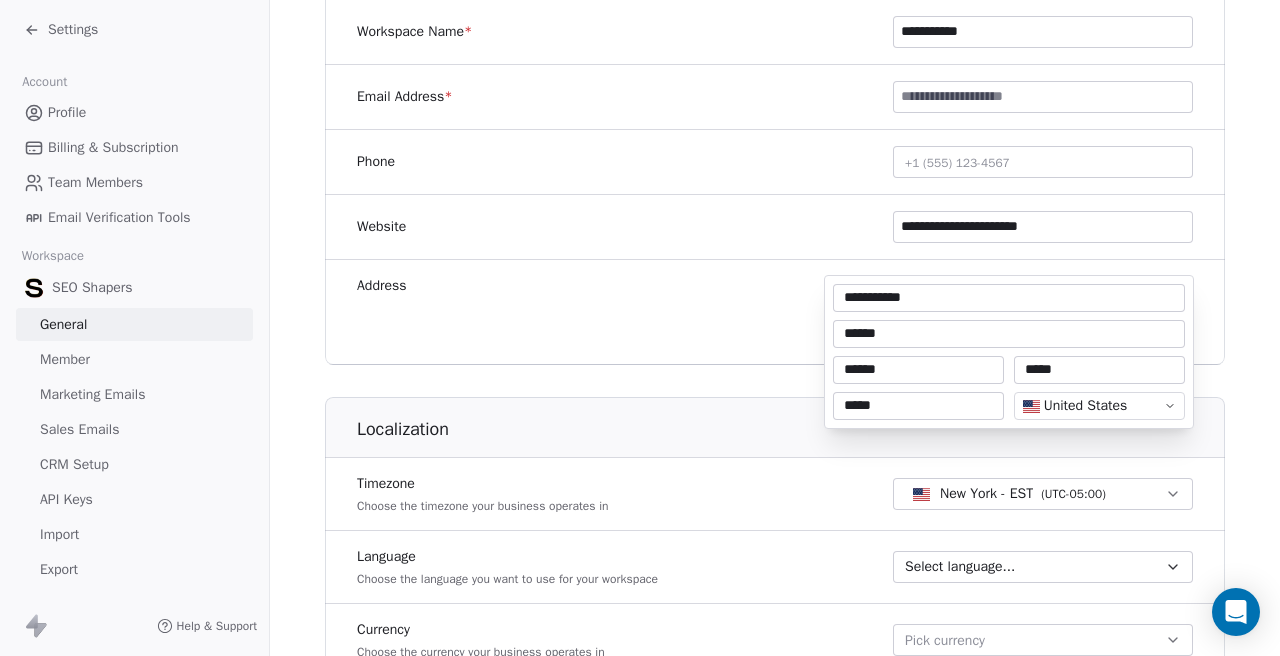 type on "**********" 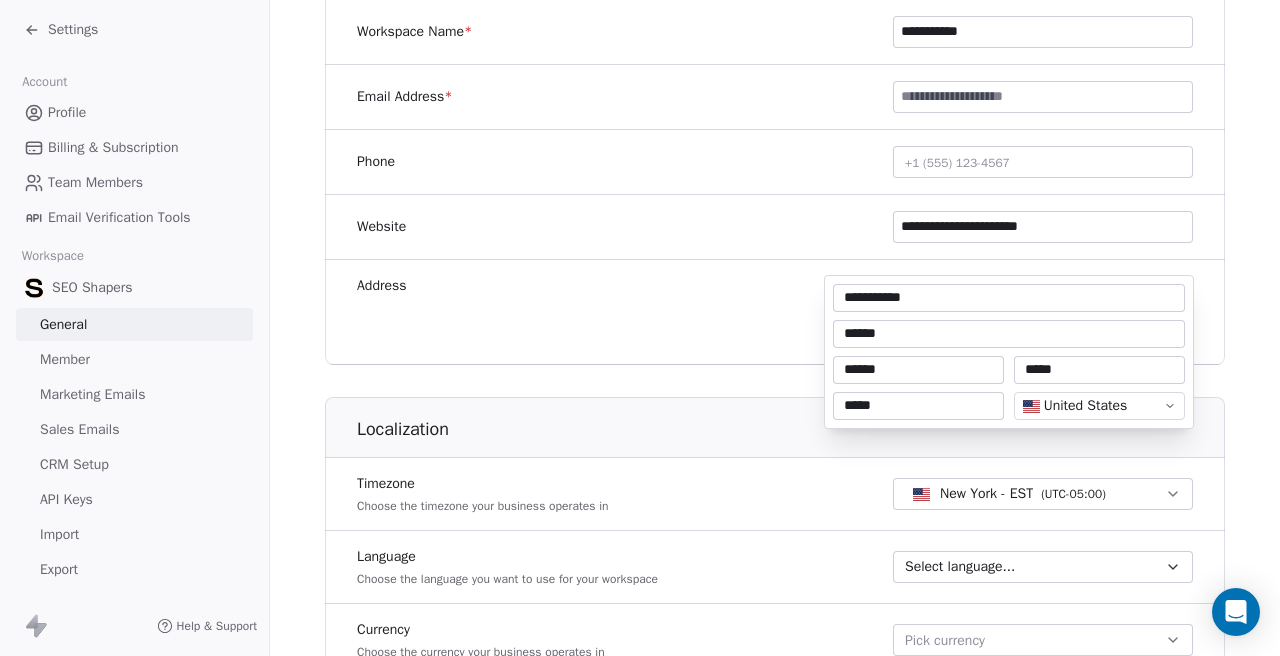 click on "**********" at bounding box center [640, 328] 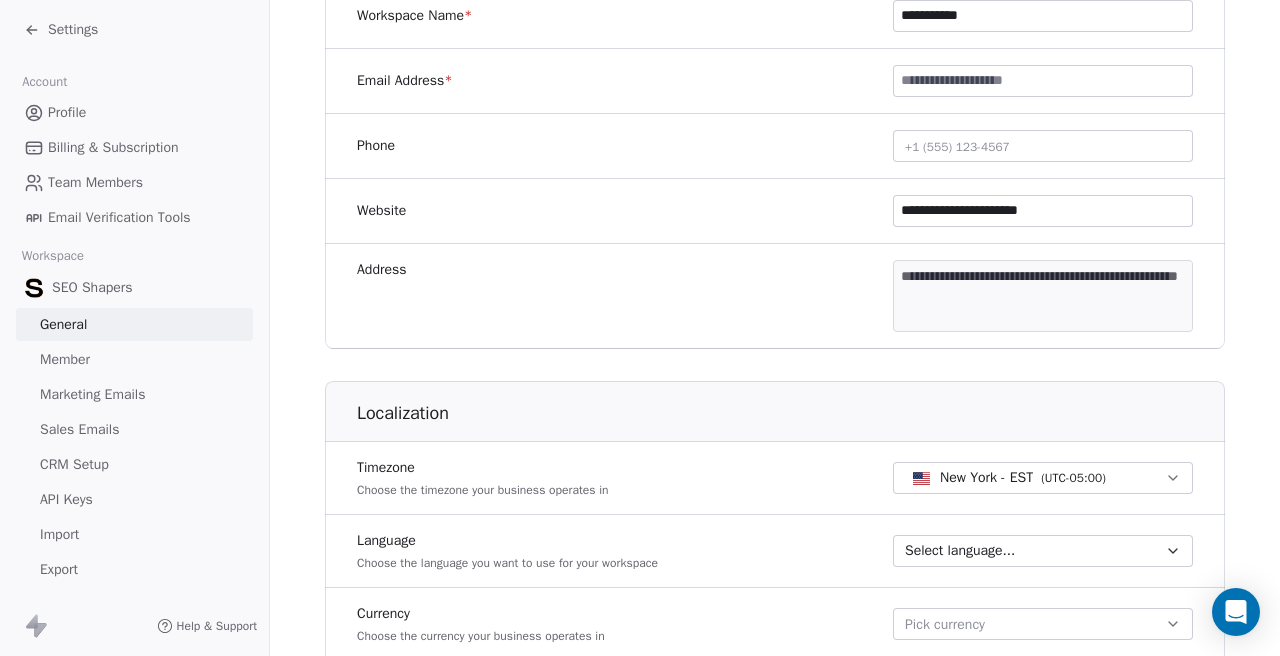 scroll, scrollTop: 446, scrollLeft: 0, axis: vertical 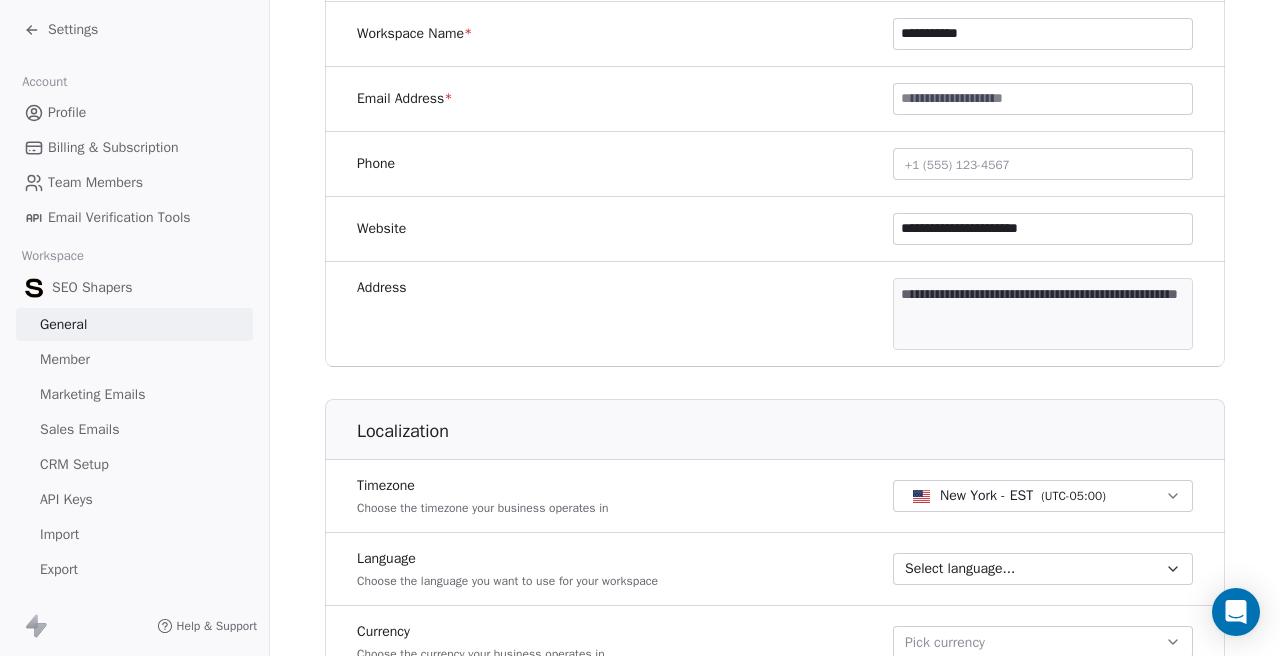 click on "**********" at bounding box center [775, 314] 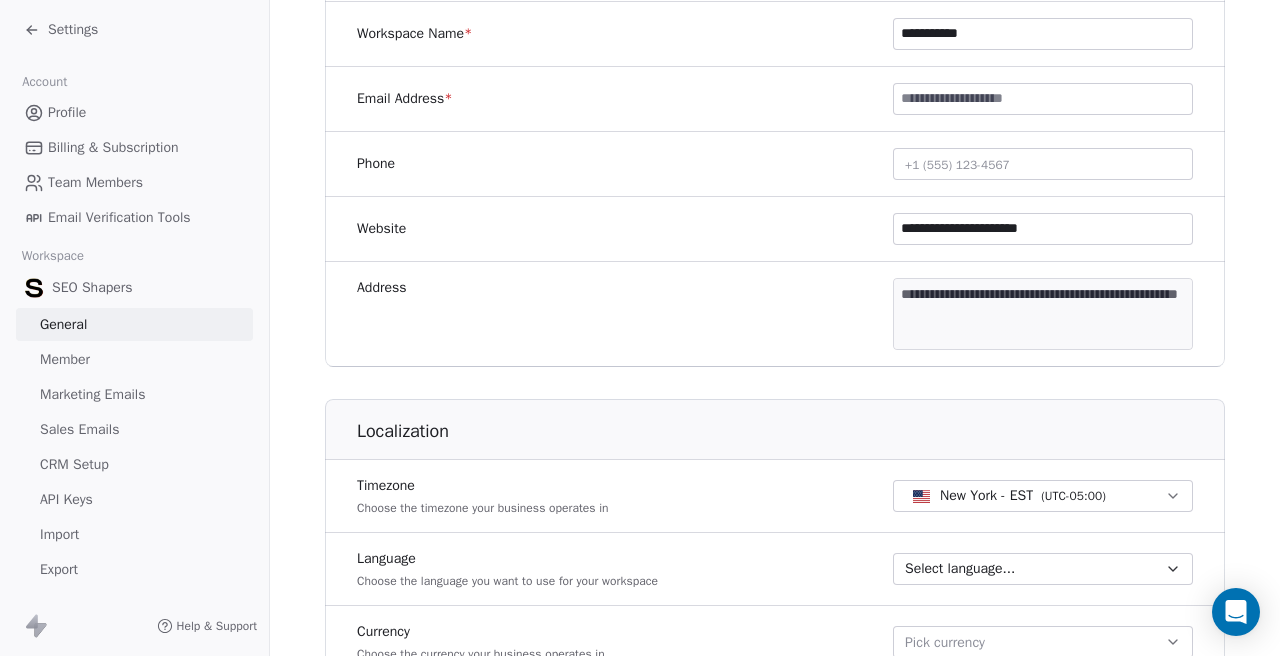 click on "Settings" at bounding box center (73, 30) 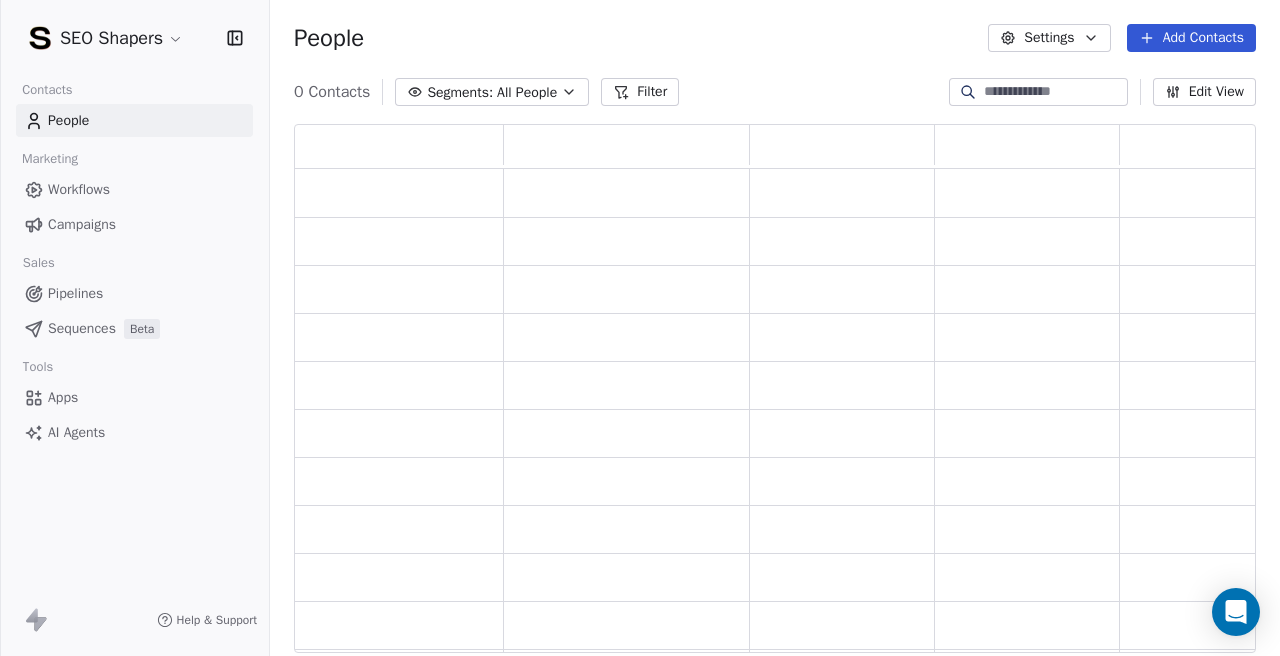 scroll, scrollTop: 1, scrollLeft: 1, axis: both 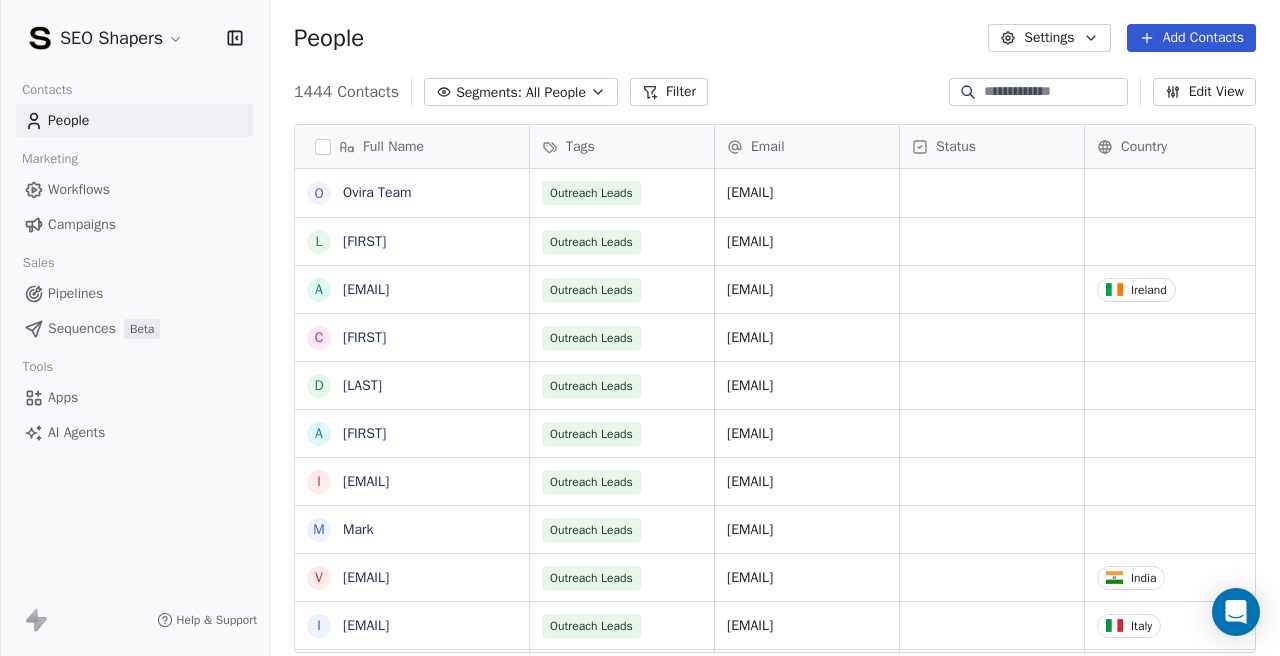 click on "Campaigns" at bounding box center [82, 224] 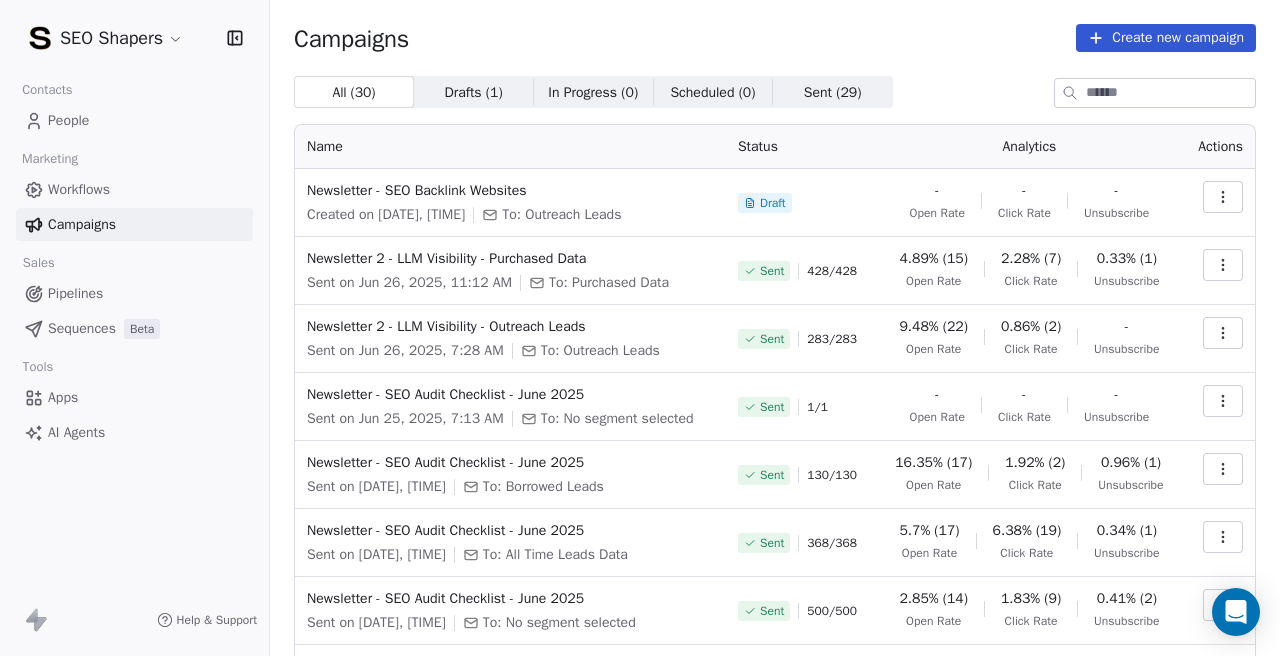 click at bounding box center (1223, 197) 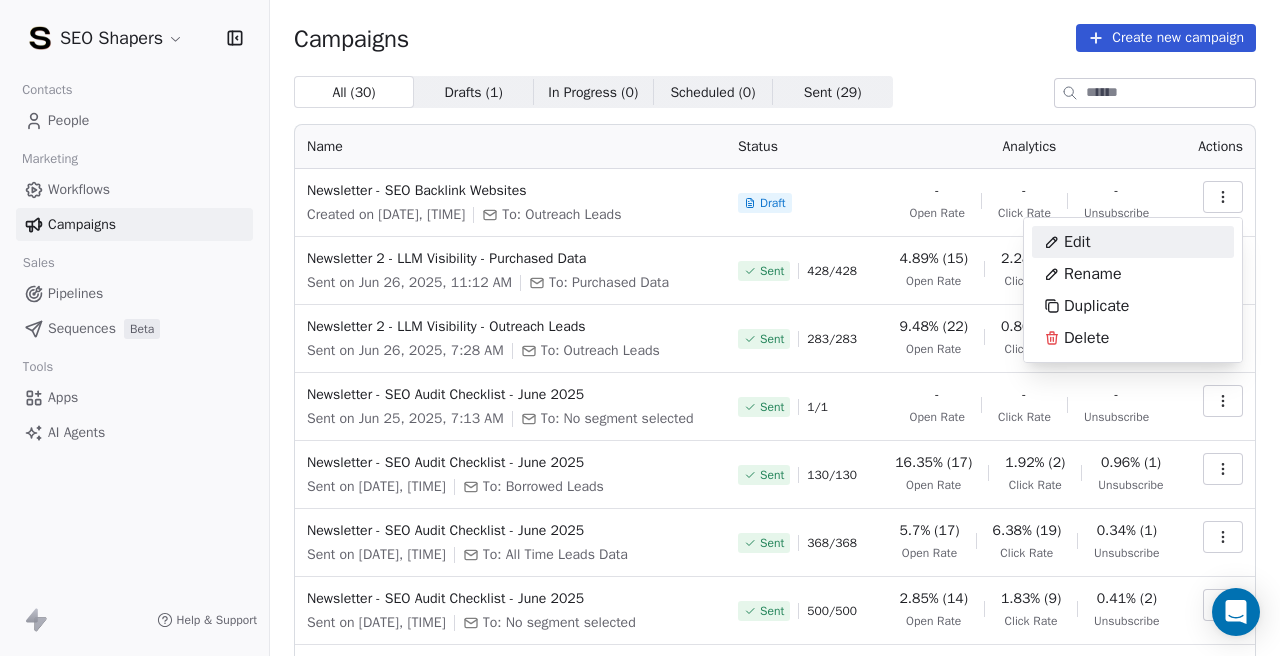click on "Edit" at bounding box center (1133, 242) 